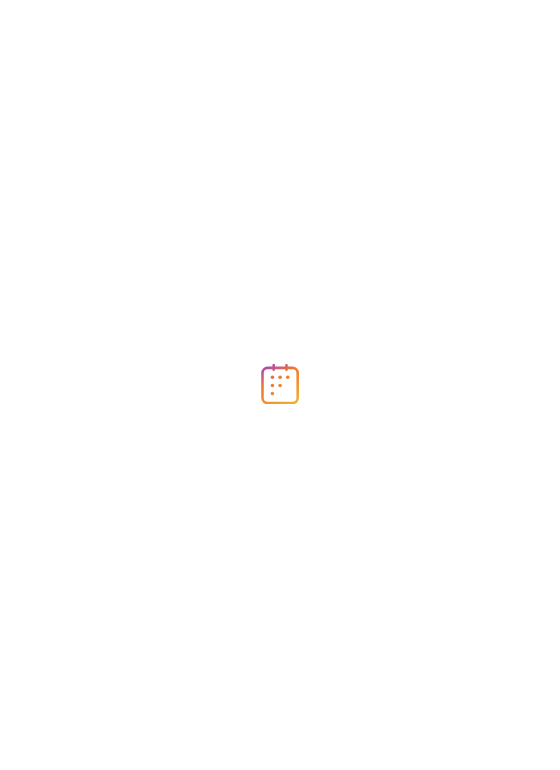 scroll, scrollTop: 0, scrollLeft: 0, axis: both 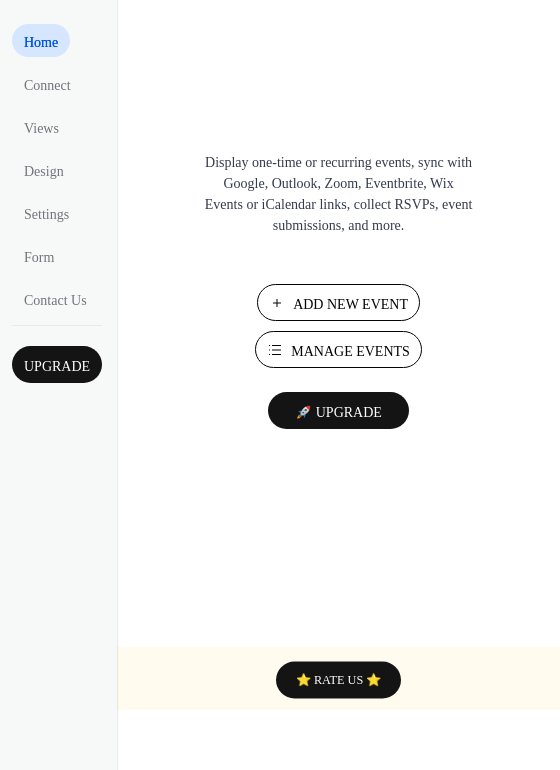 click on "Add New Event" at bounding box center (350, 304) 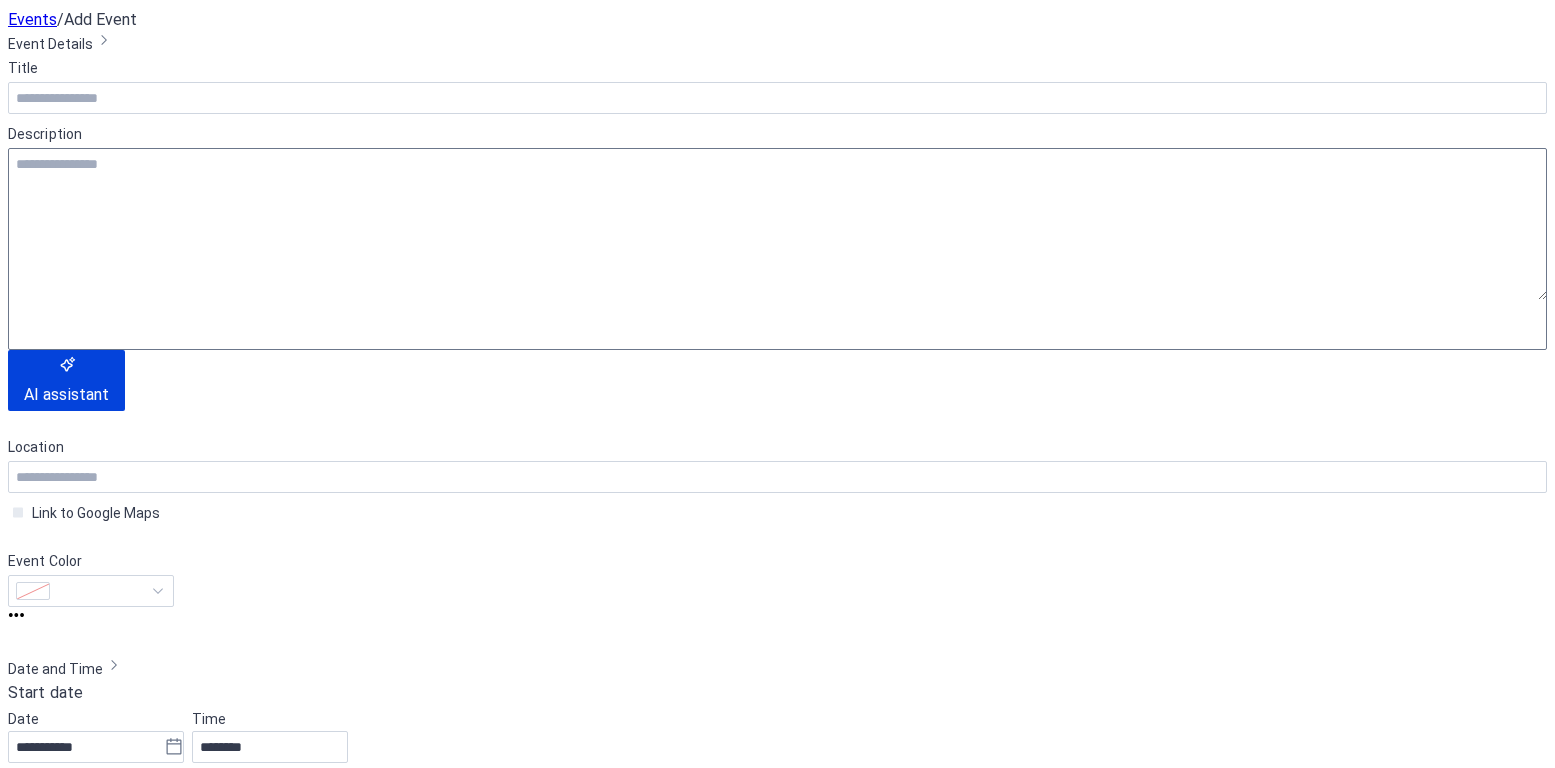 scroll, scrollTop: 0, scrollLeft: 0, axis: both 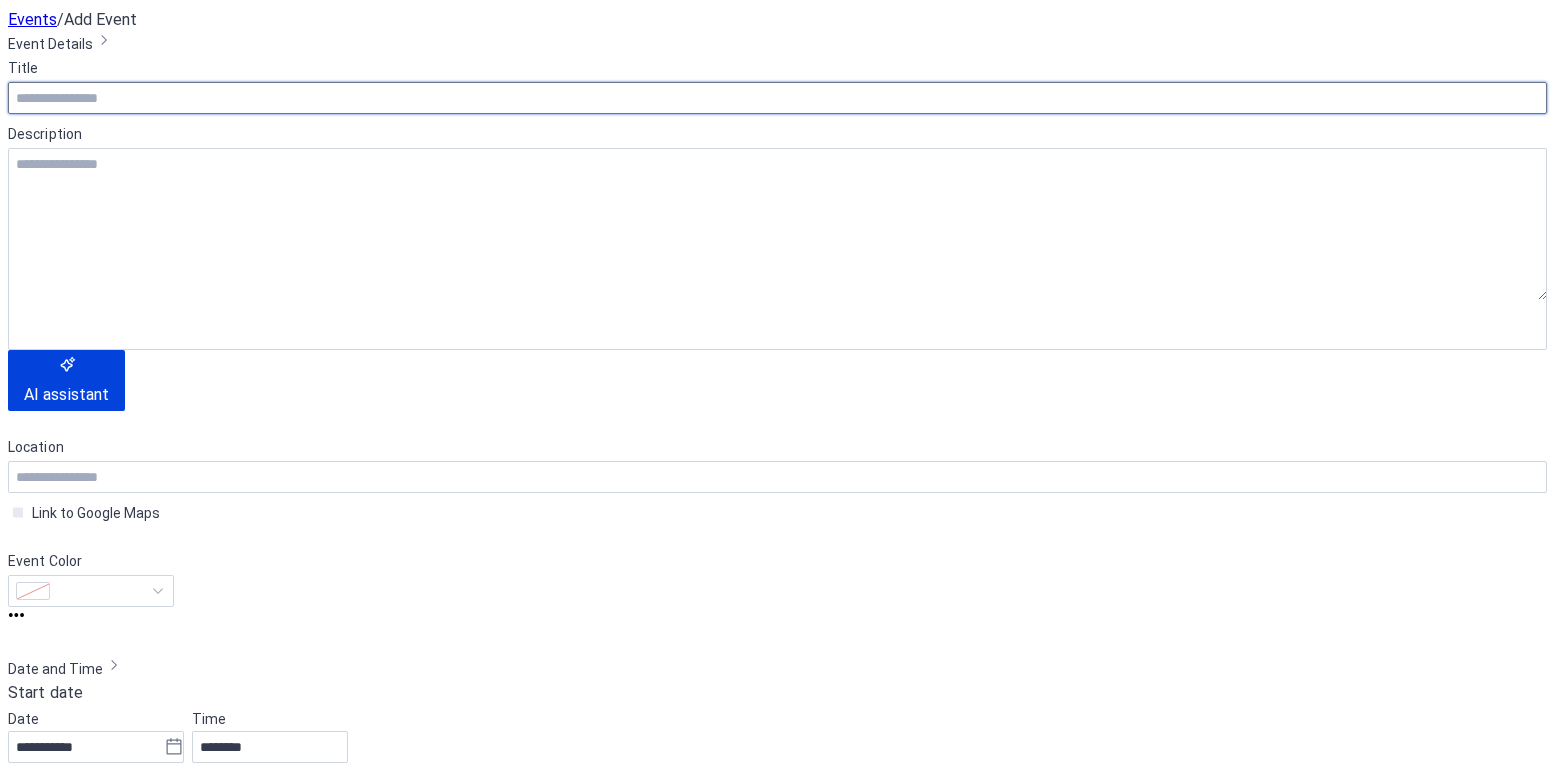 click at bounding box center [777, 98] 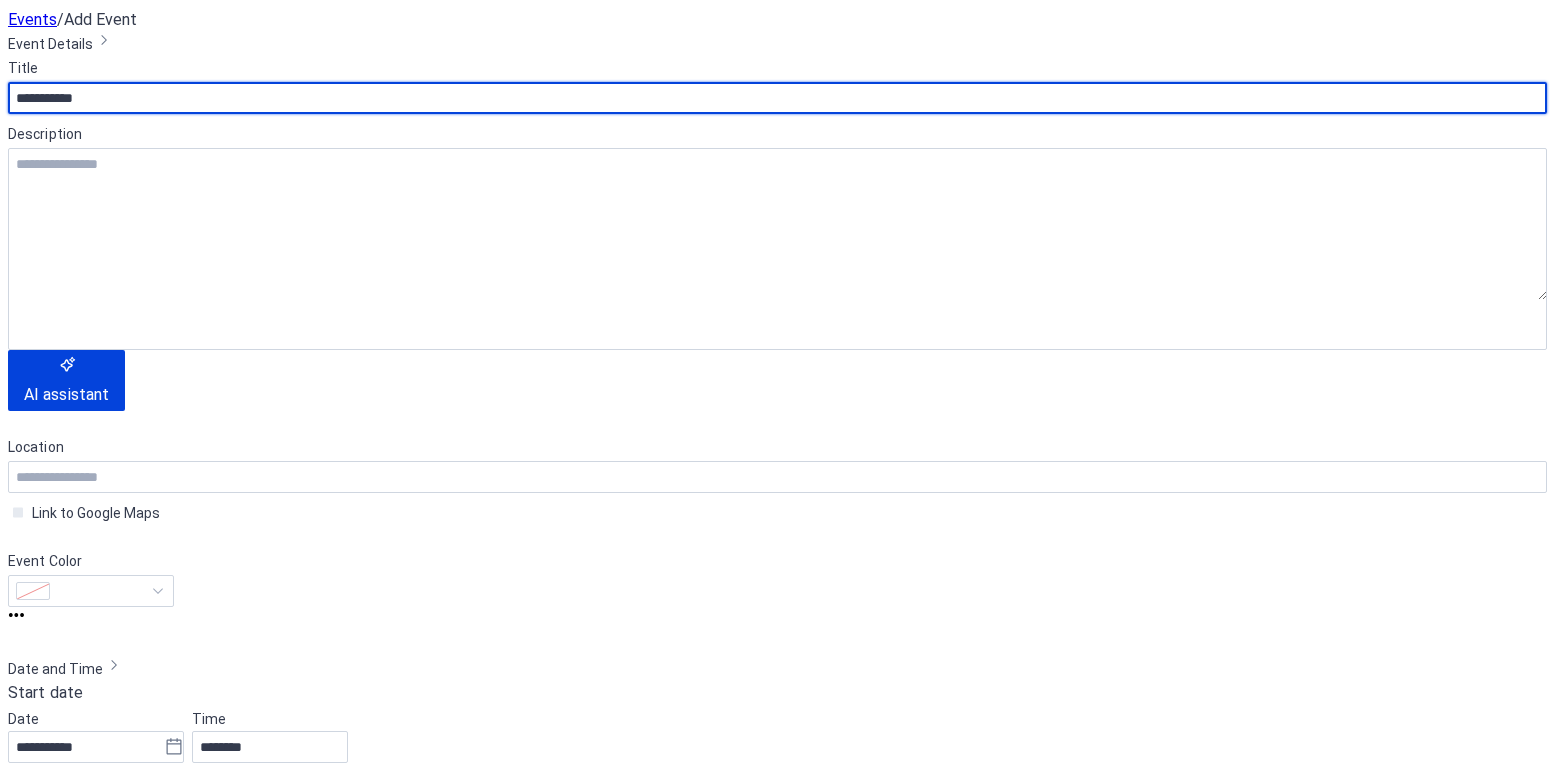 type on "**********" 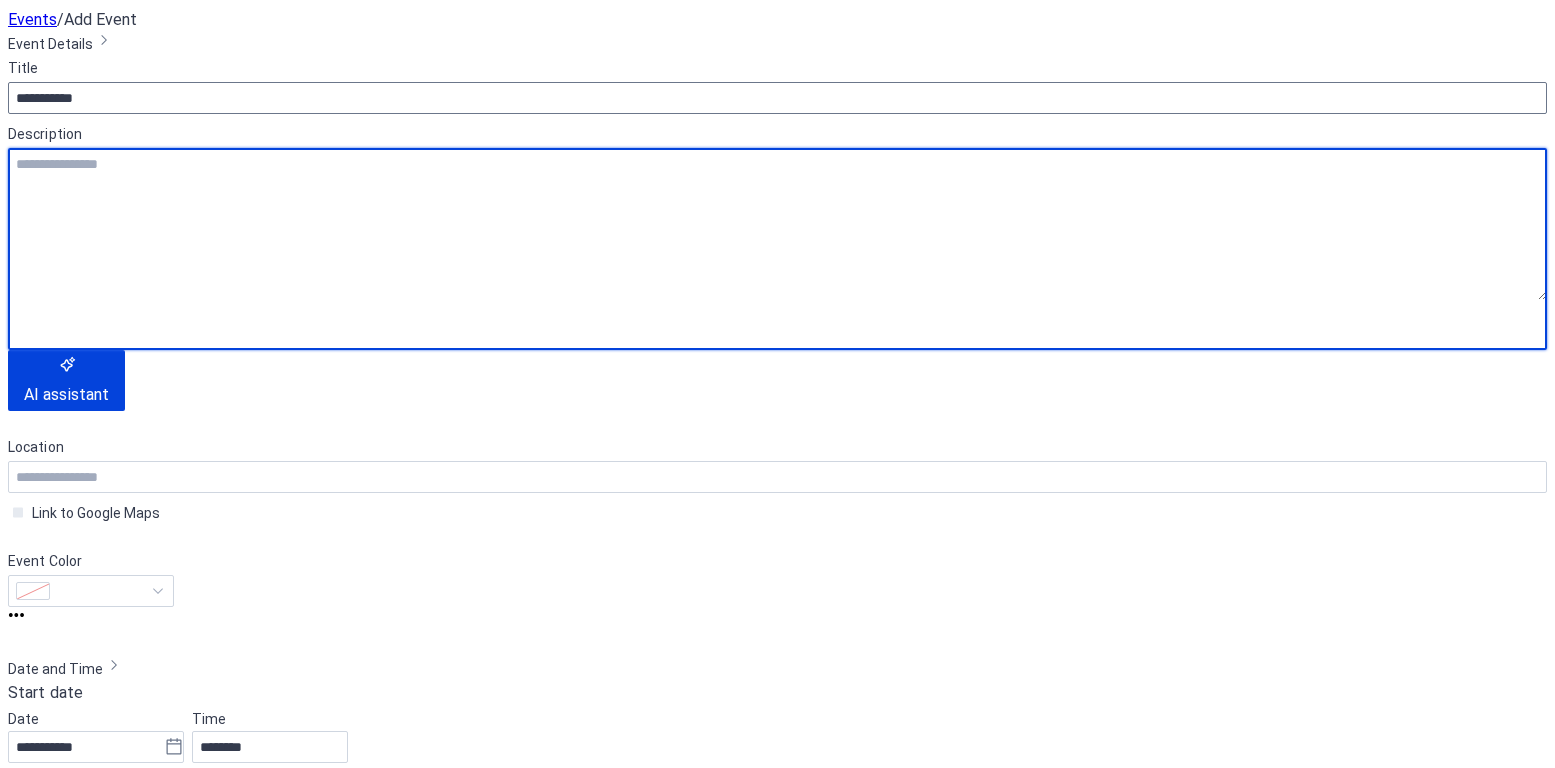 paste on "**********" 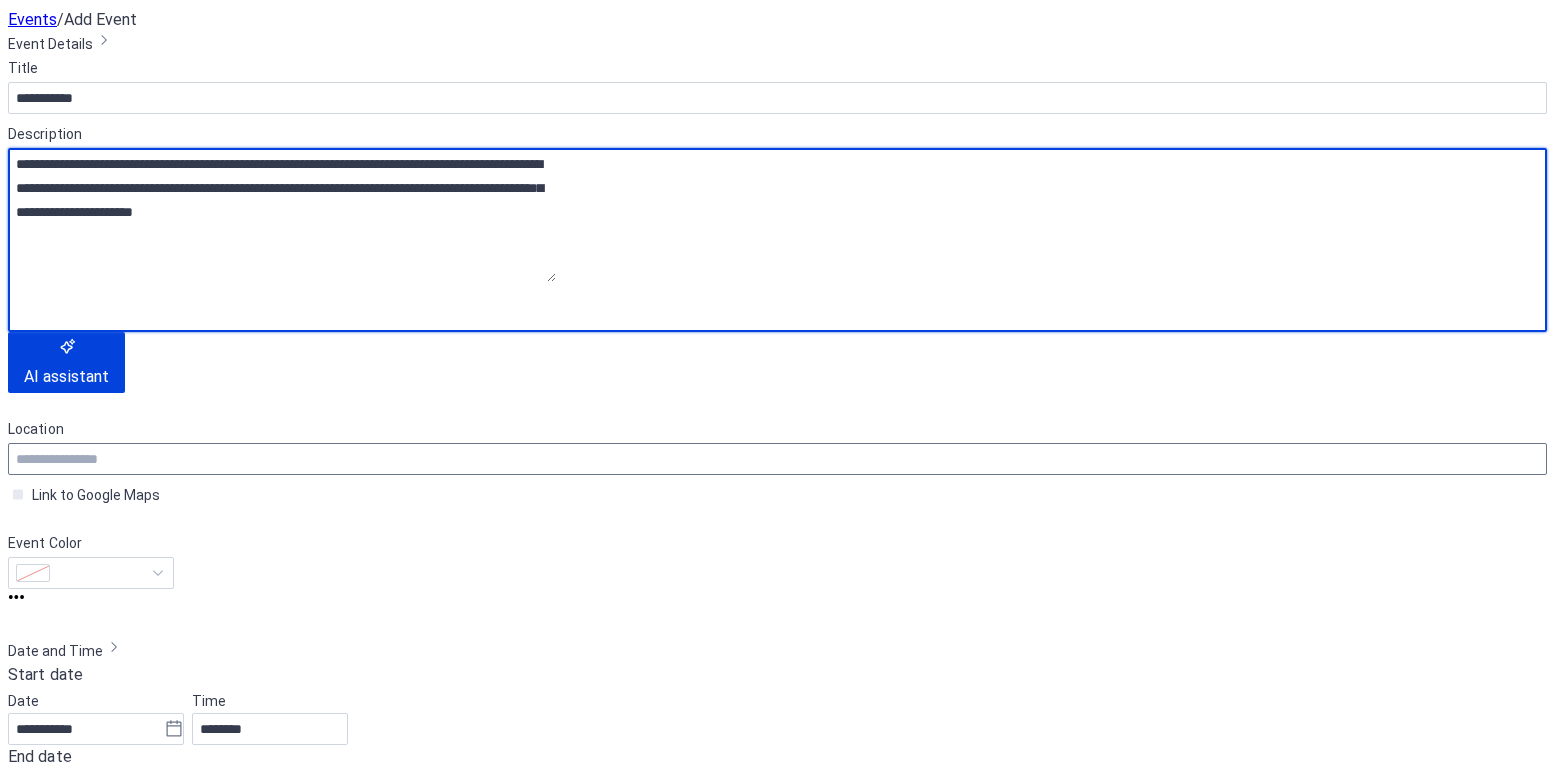 type on "**********" 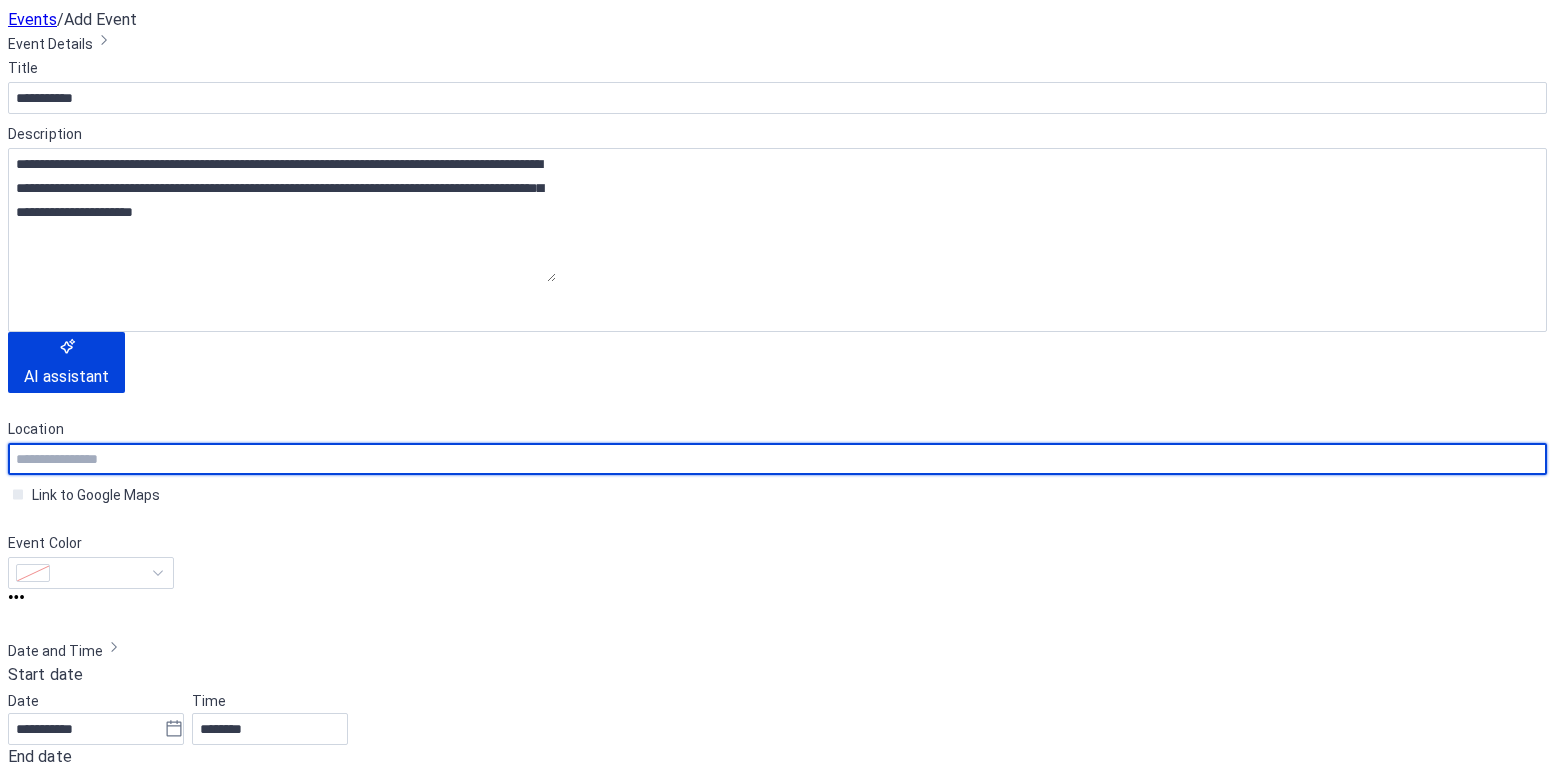 click at bounding box center (777, 459) 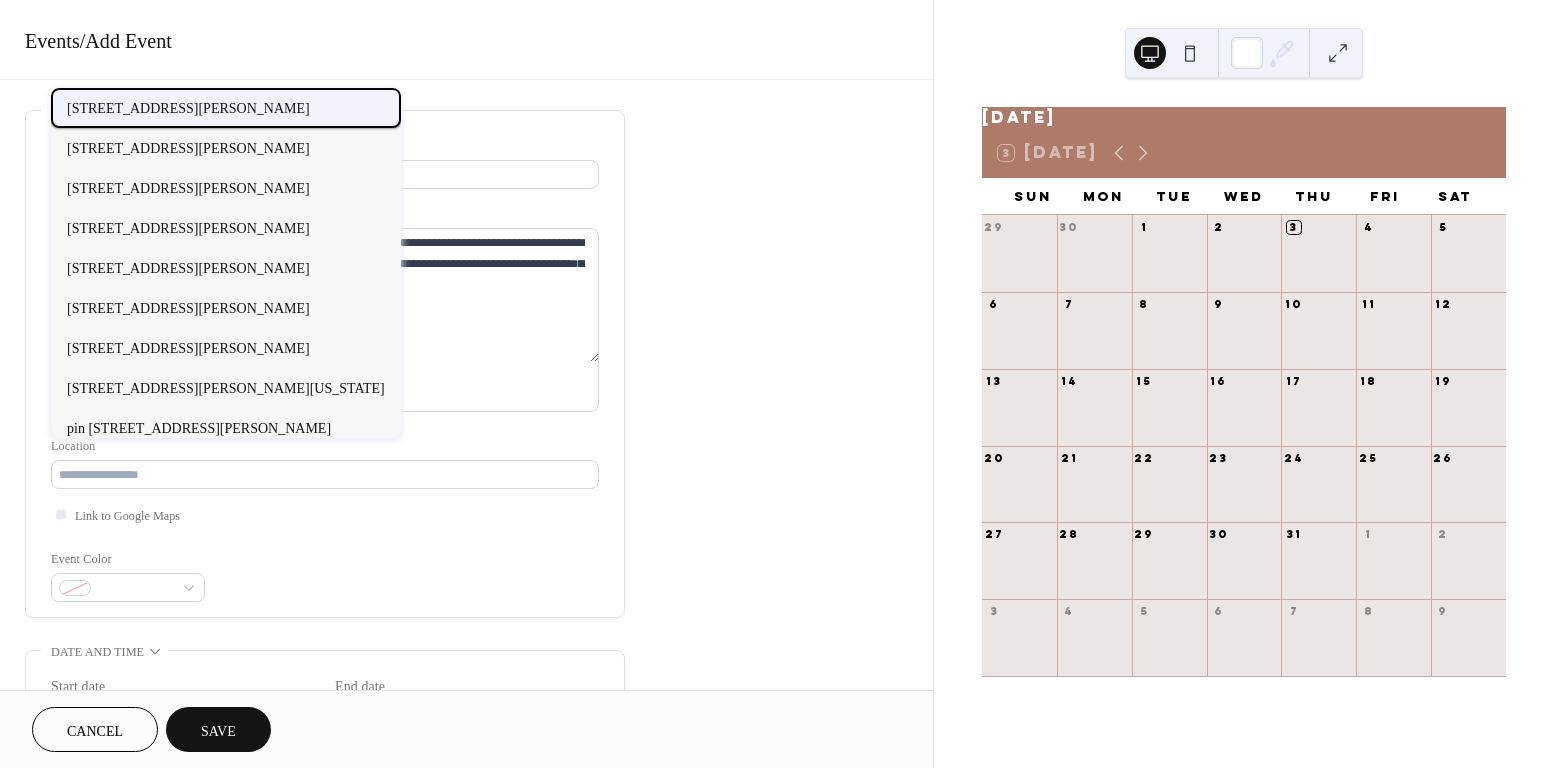 click on "[STREET_ADDRESS][PERSON_NAME]" at bounding box center (188, 108) 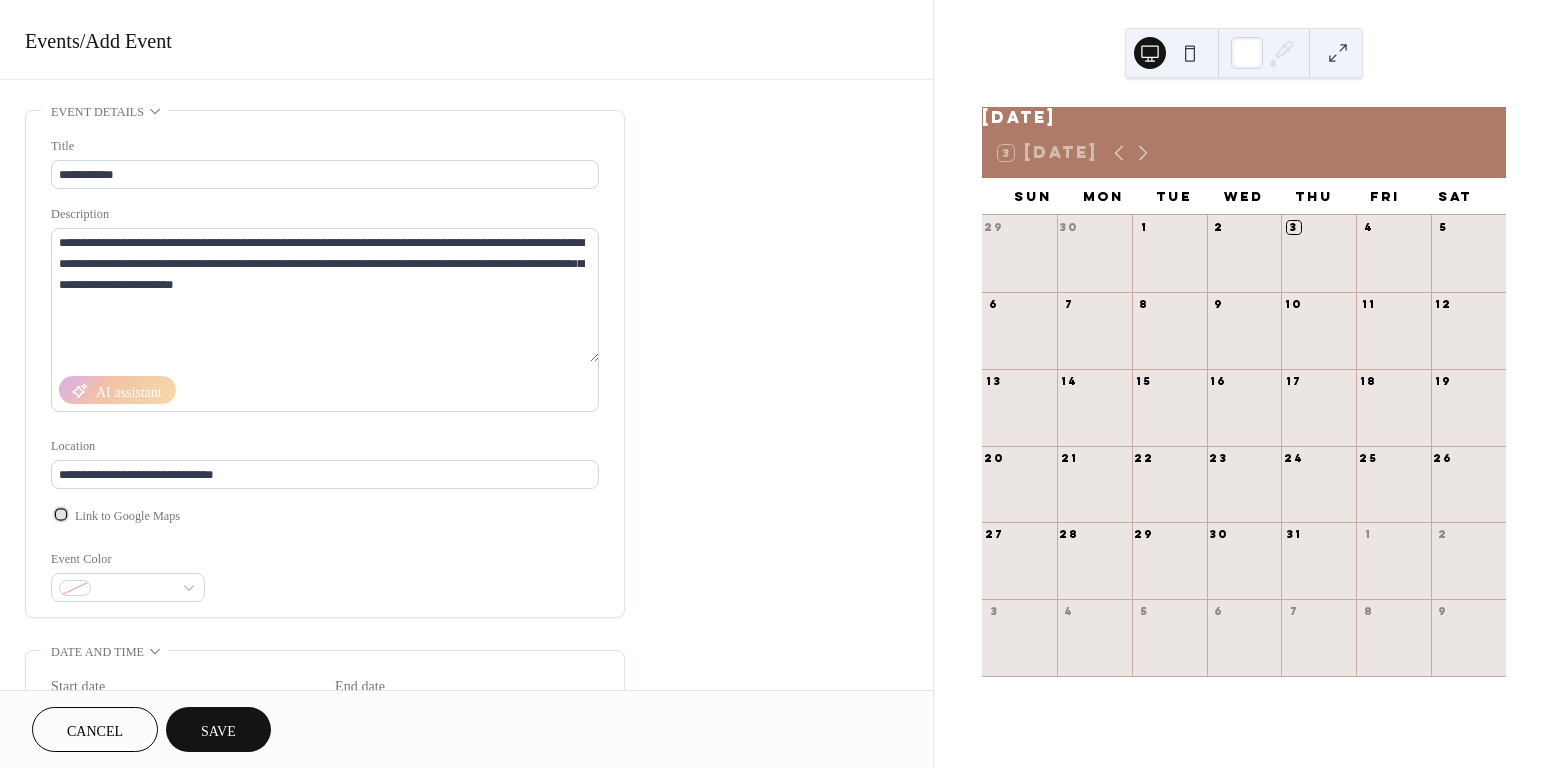 click on "Link to Google Maps" at bounding box center (127, 516) 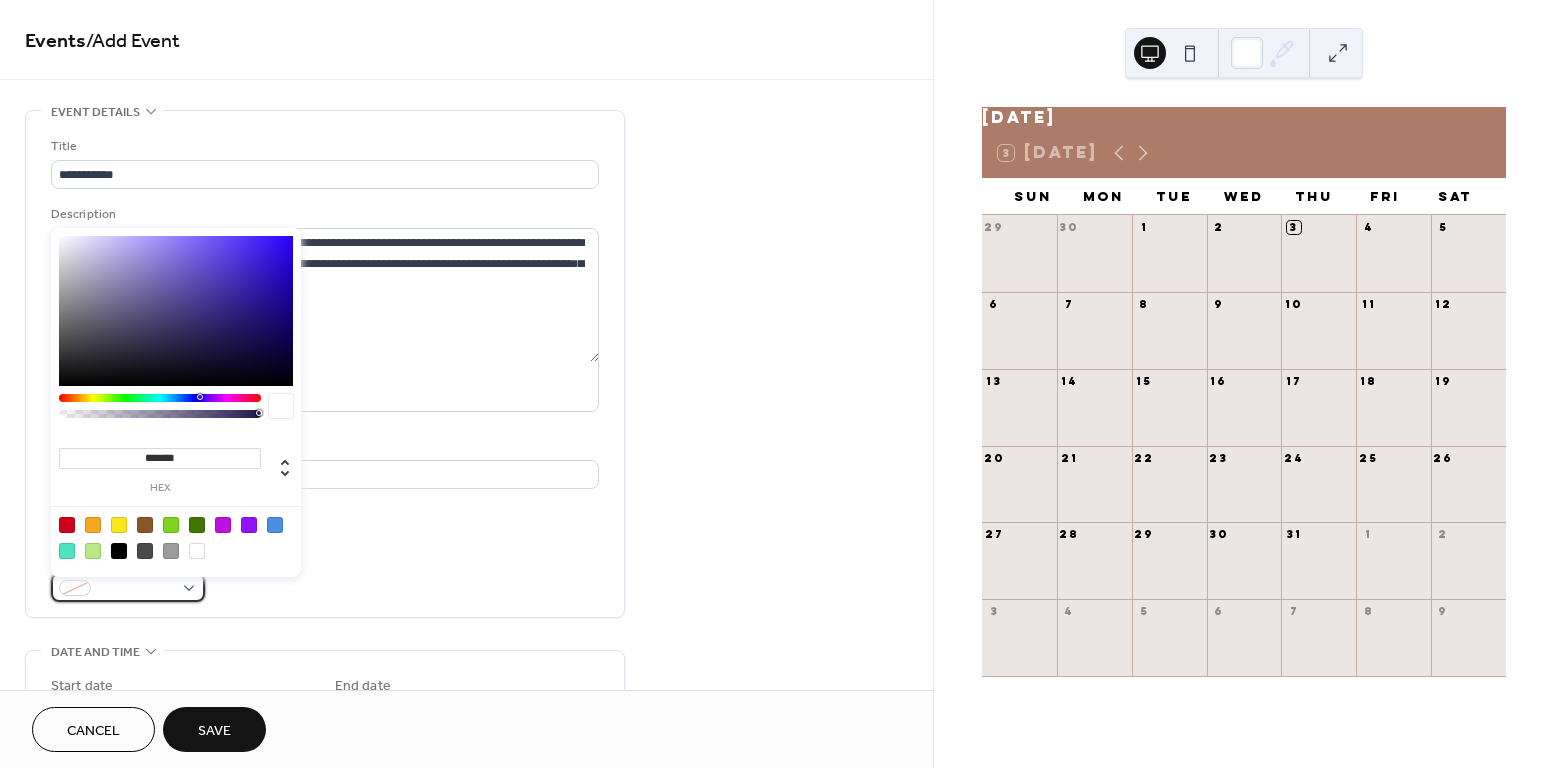 click at bounding box center [136, 589] 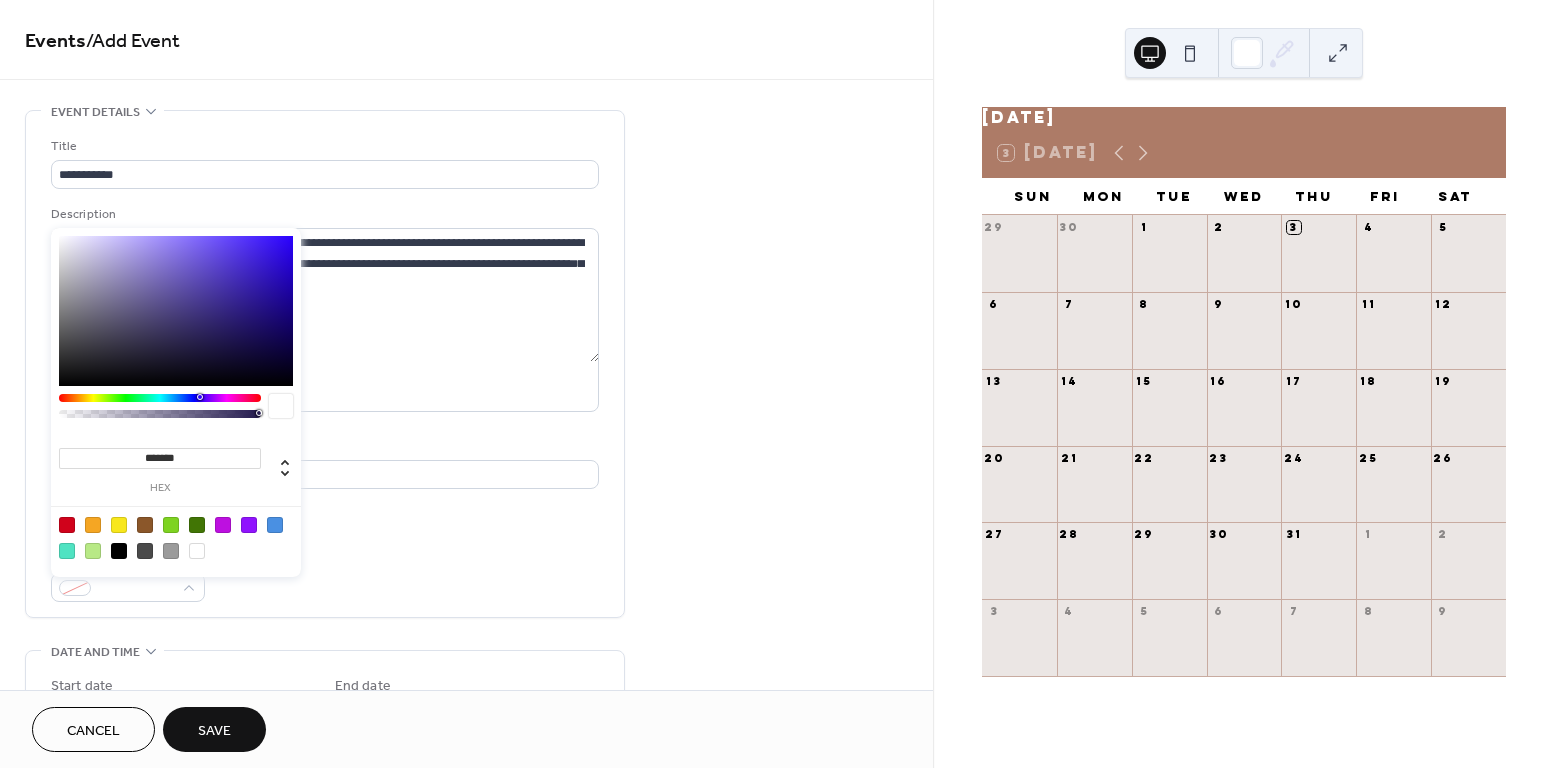 click on "Event Color" at bounding box center (325, 575) 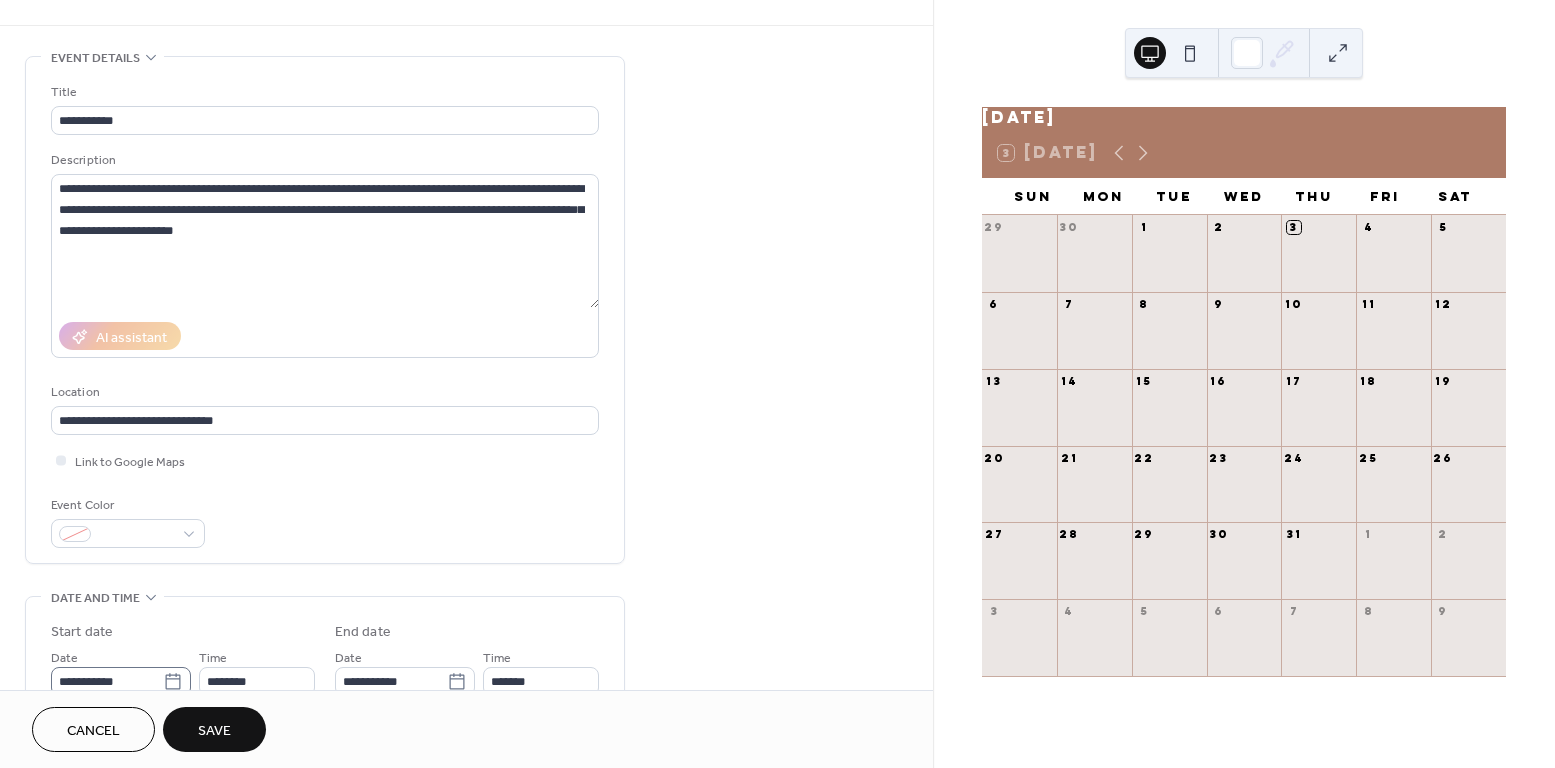 scroll, scrollTop: 97, scrollLeft: 0, axis: vertical 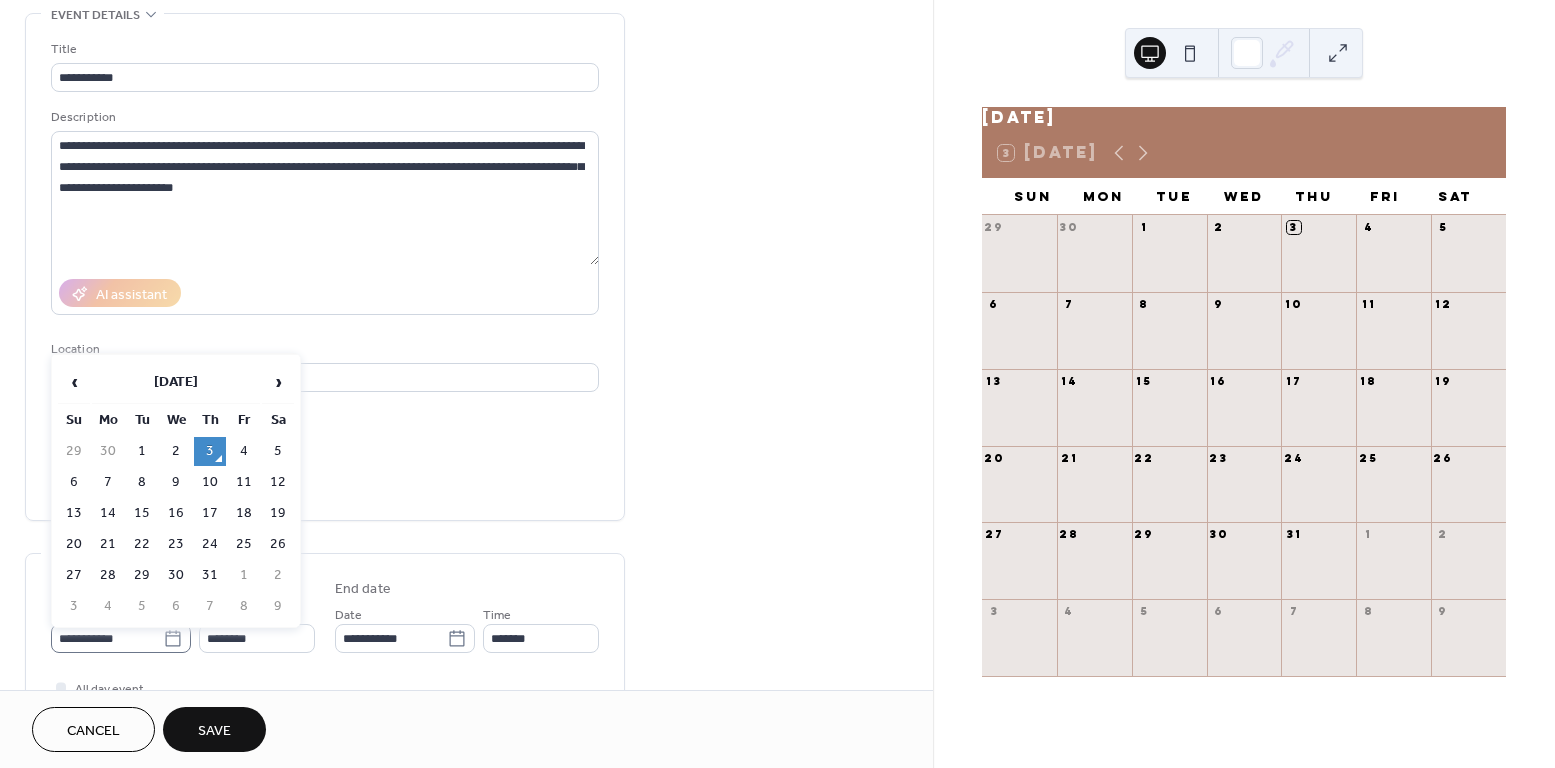 click 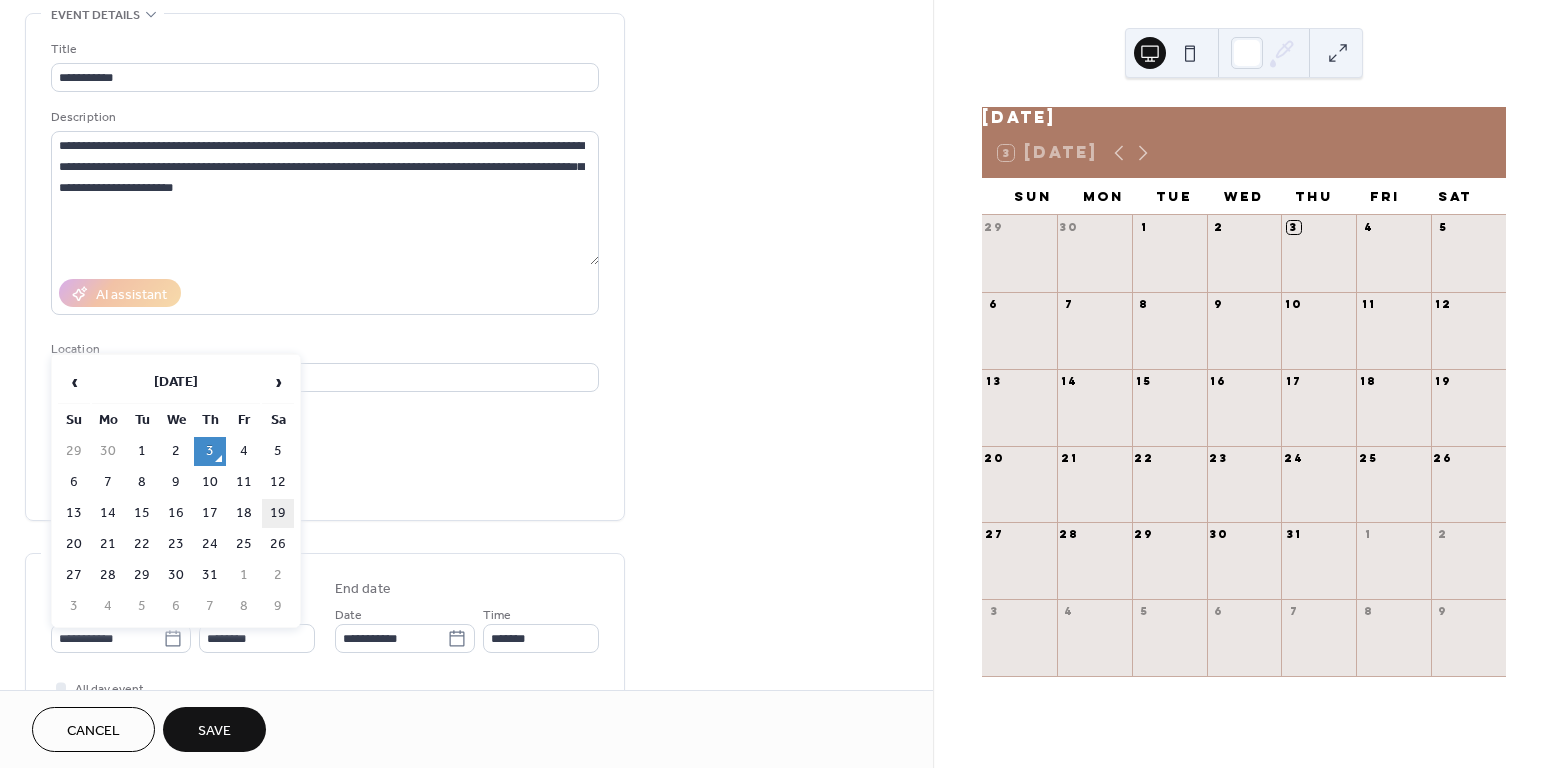 click on "19" at bounding box center [278, 513] 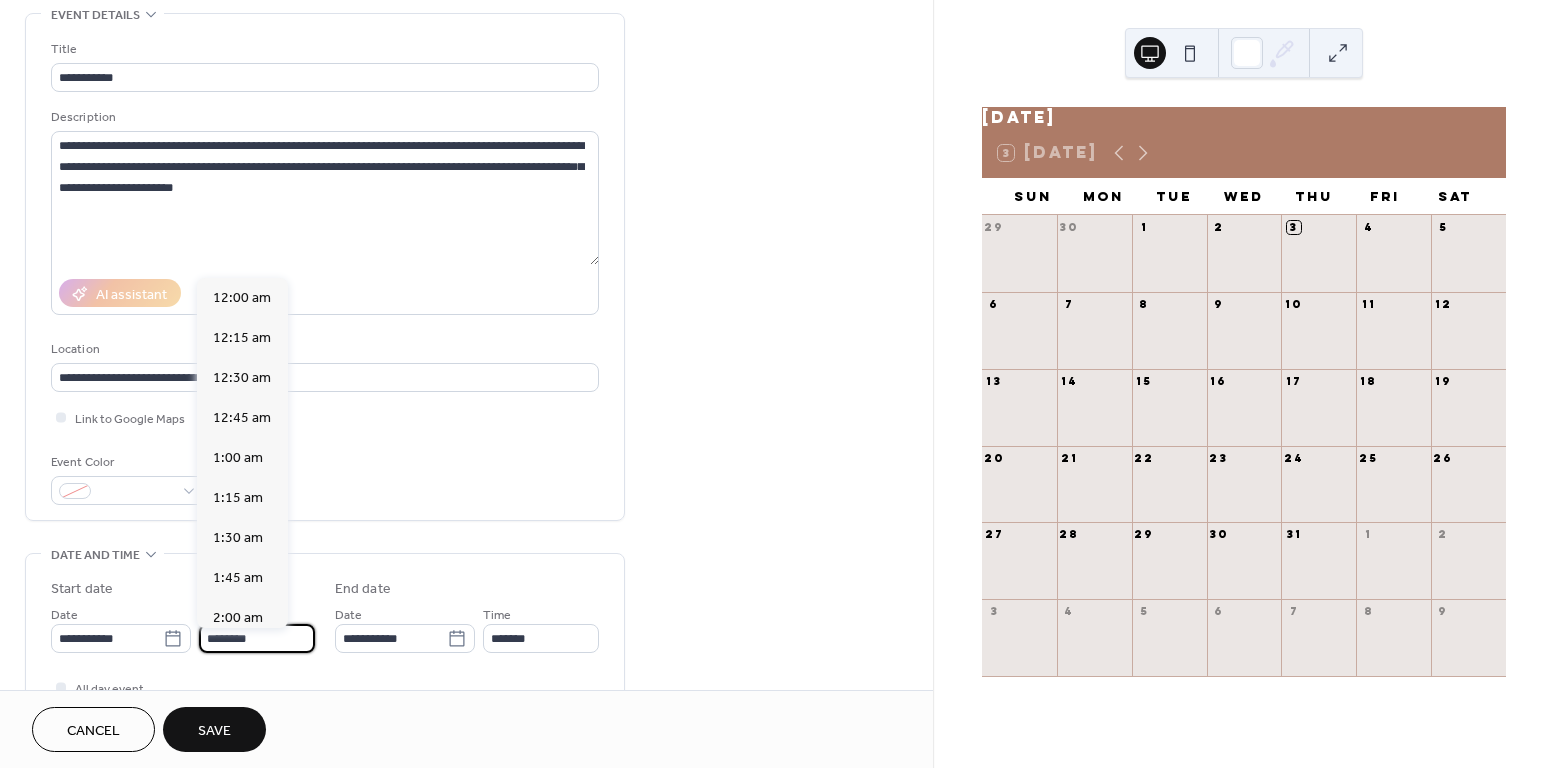 click on "********" at bounding box center [257, 638] 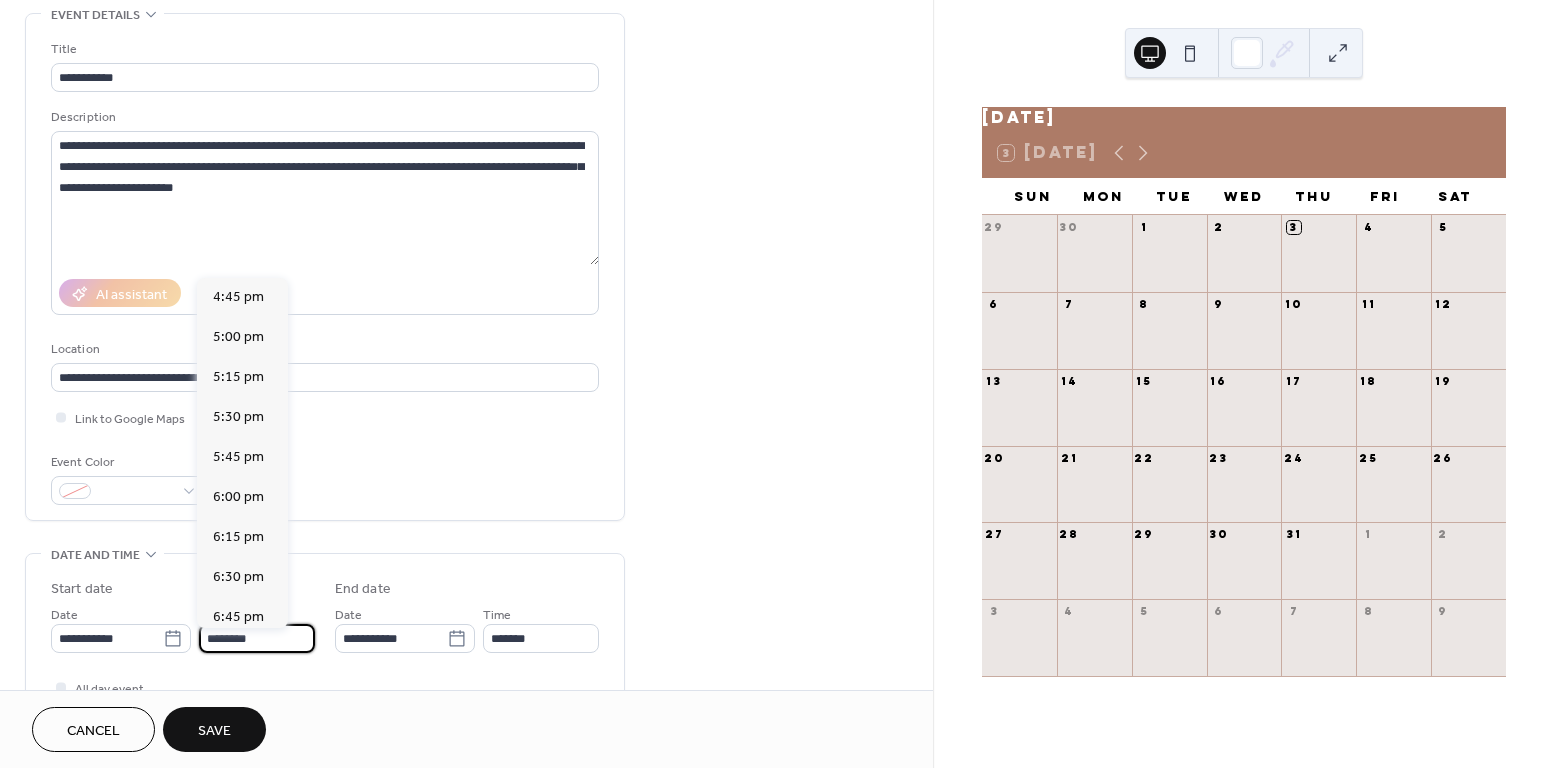 scroll, scrollTop: 2886, scrollLeft: 0, axis: vertical 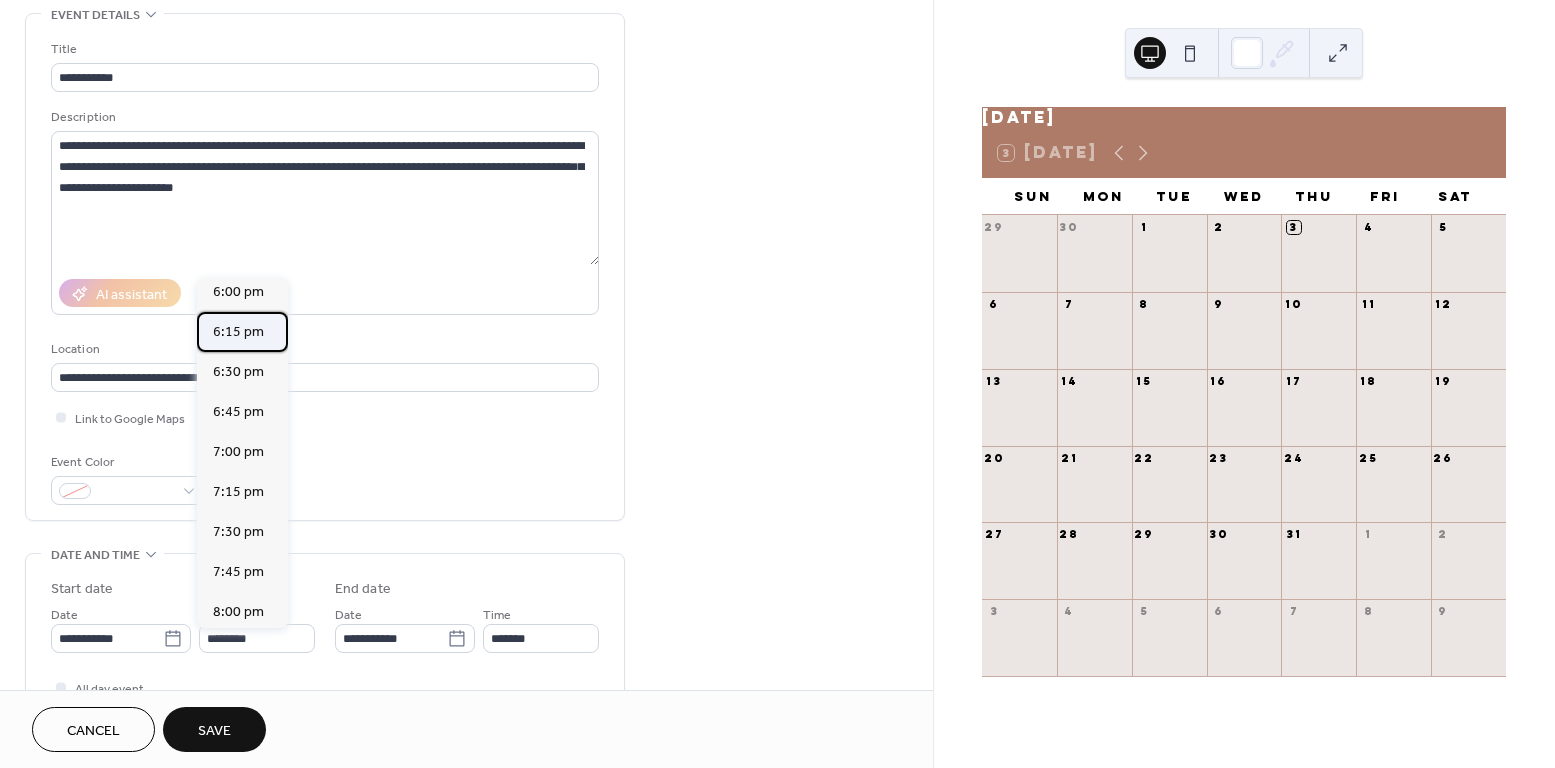 click on "6:15 pm" at bounding box center [238, 332] 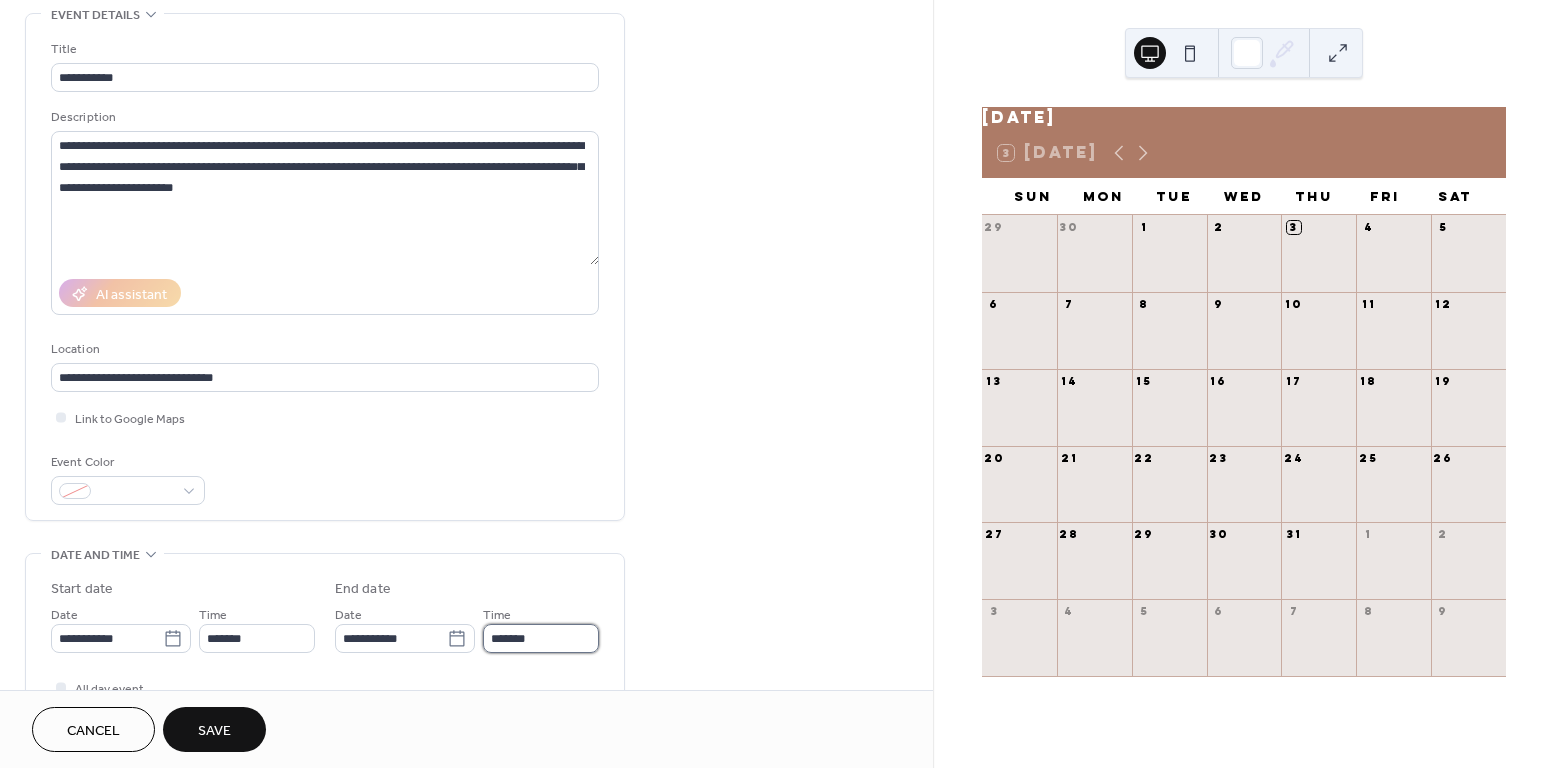 click on "*******" at bounding box center [541, 638] 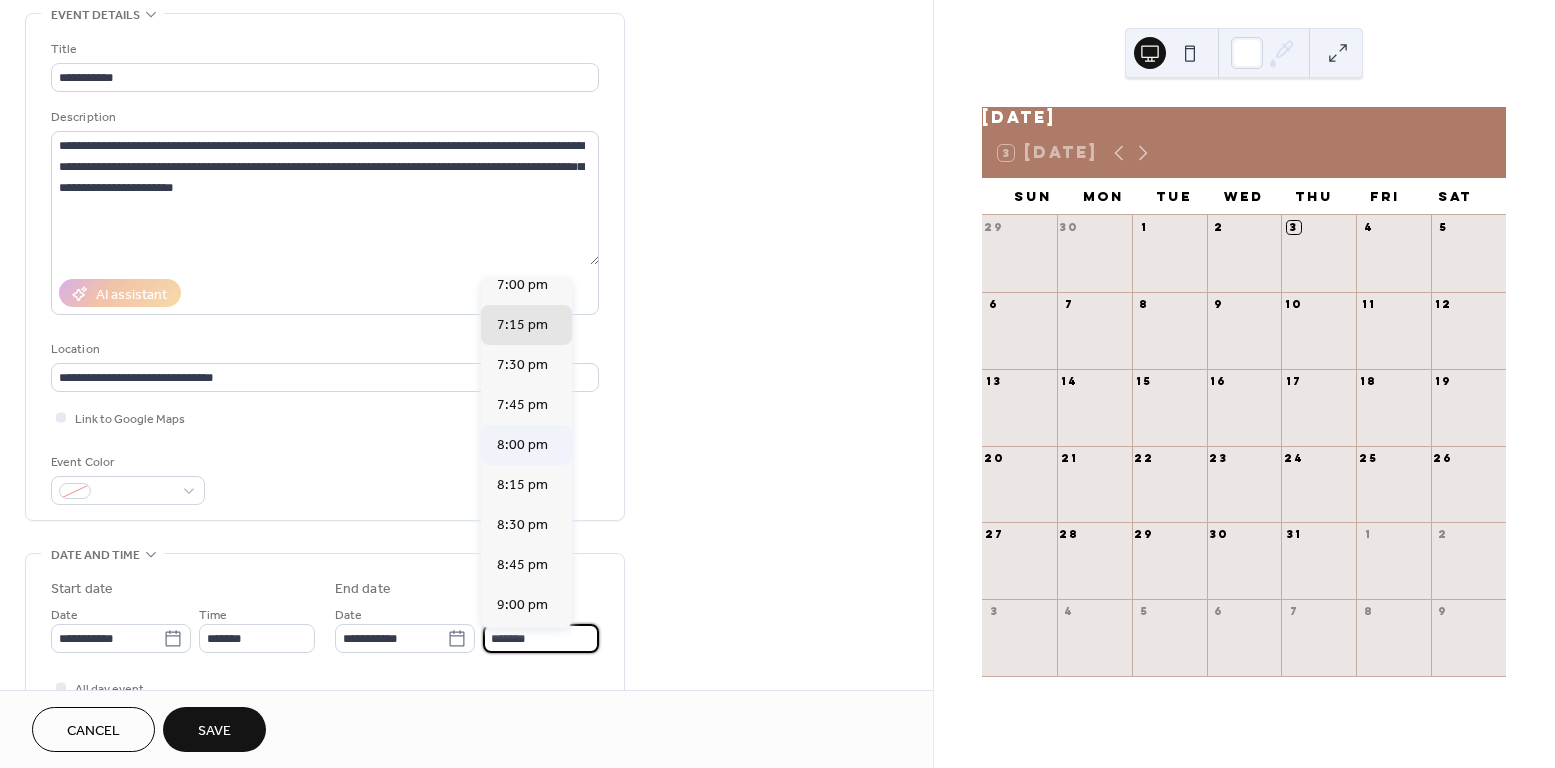 scroll, scrollTop: 177, scrollLeft: 0, axis: vertical 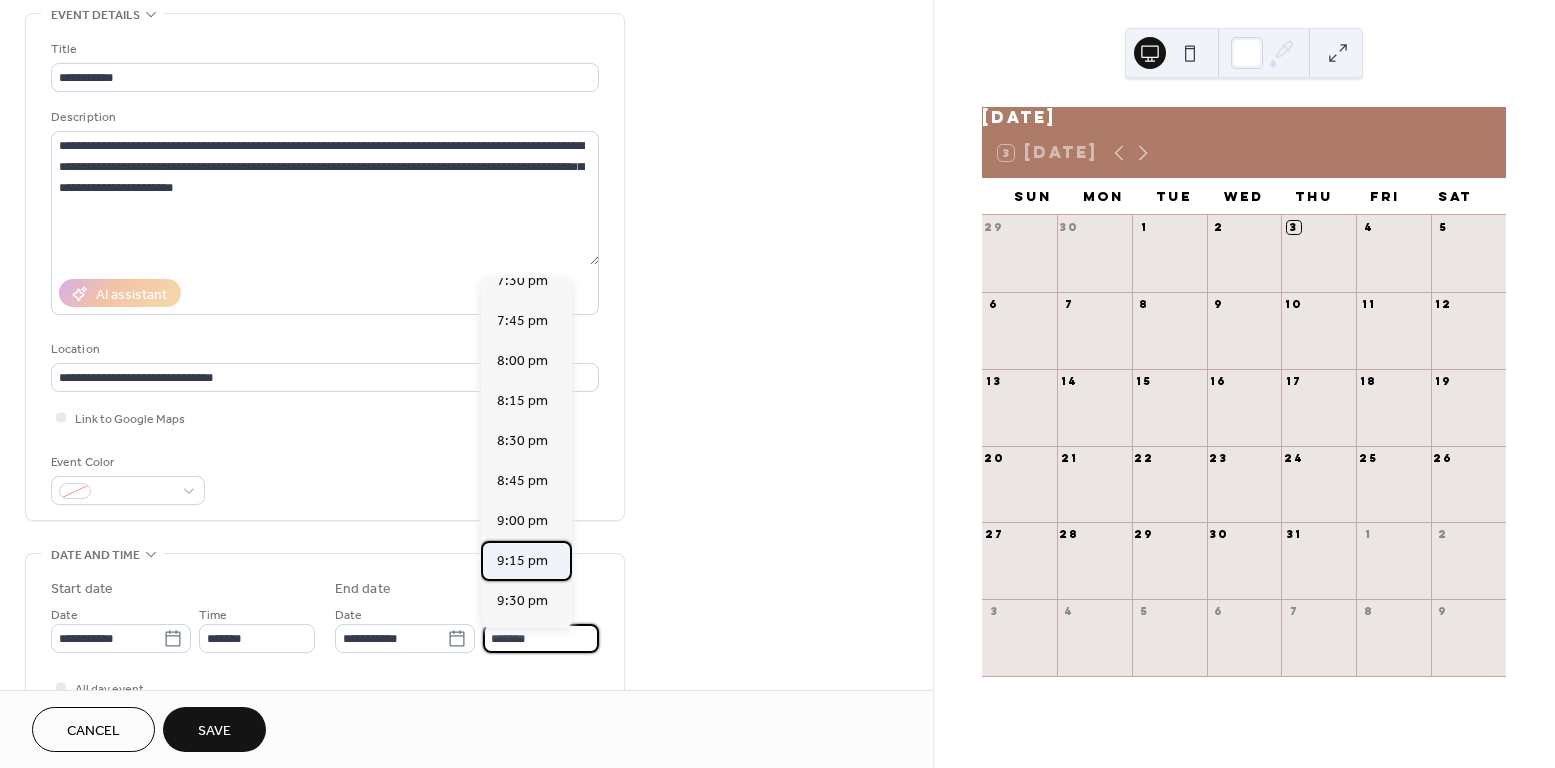click on "9:15 pm" at bounding box center (522, 561) 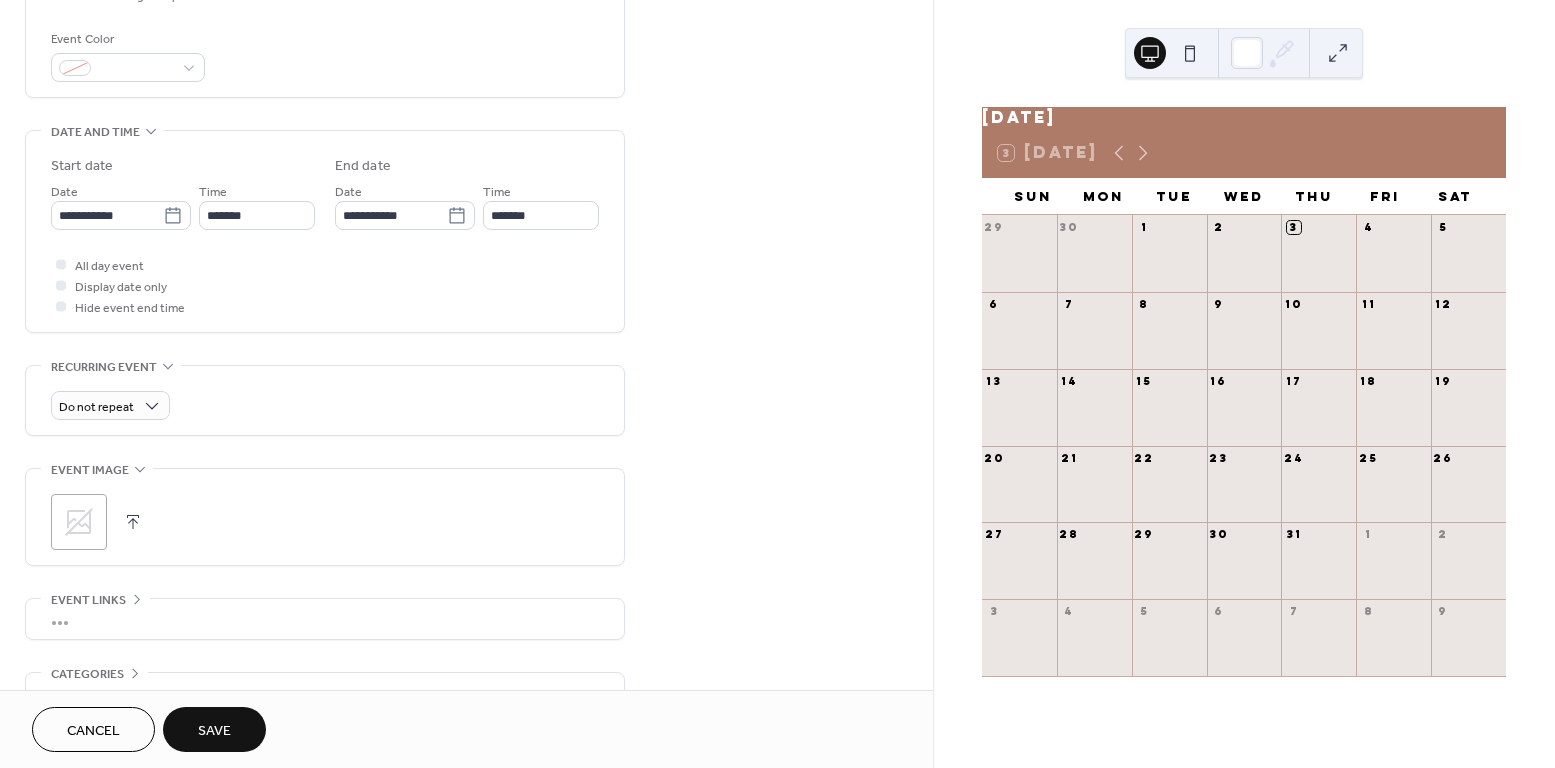 scroll, scrollTop: 644, scrollLeft: 0, axis: vertical 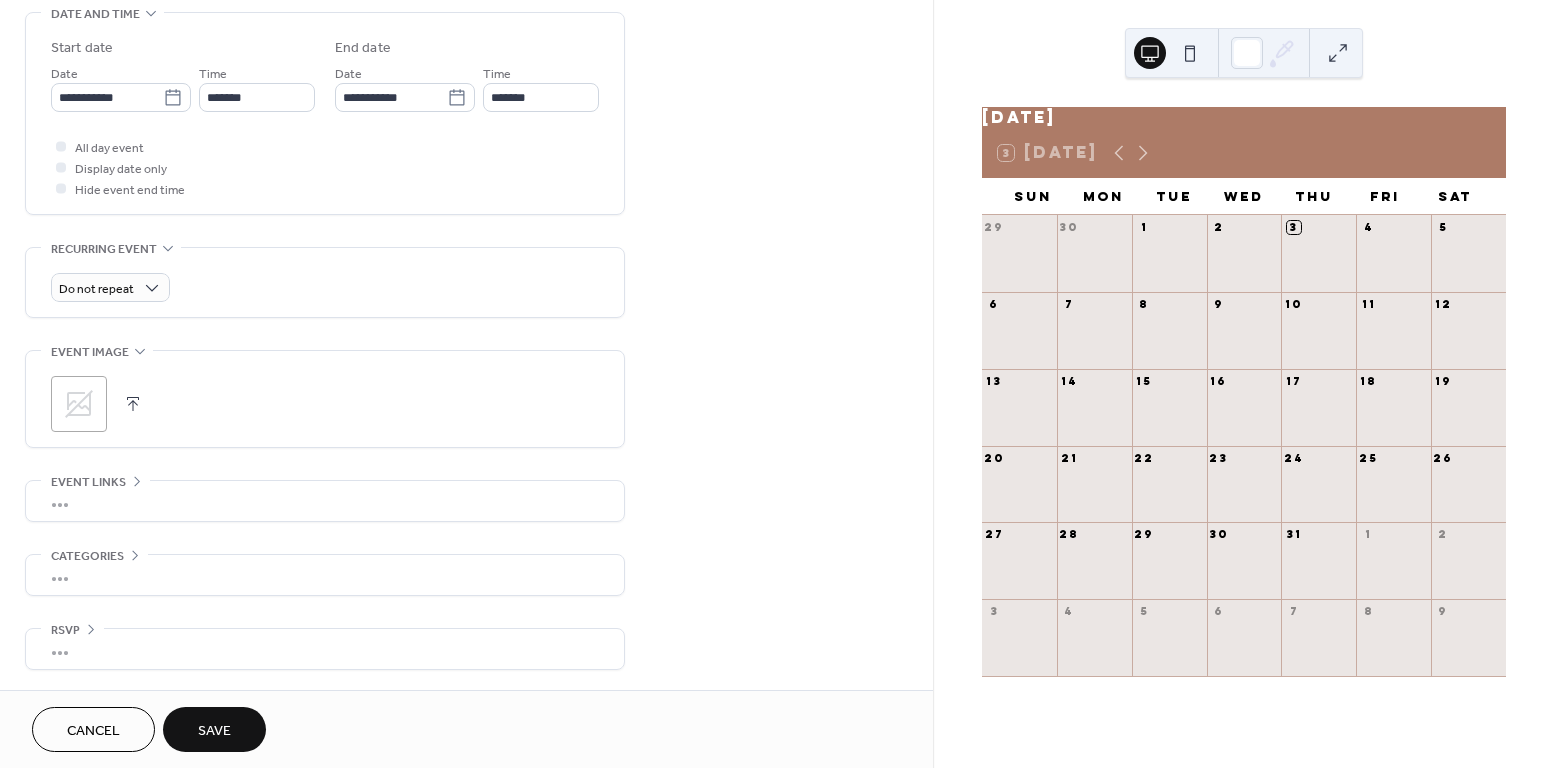 click on "•••" at bounding box center (325, 649) 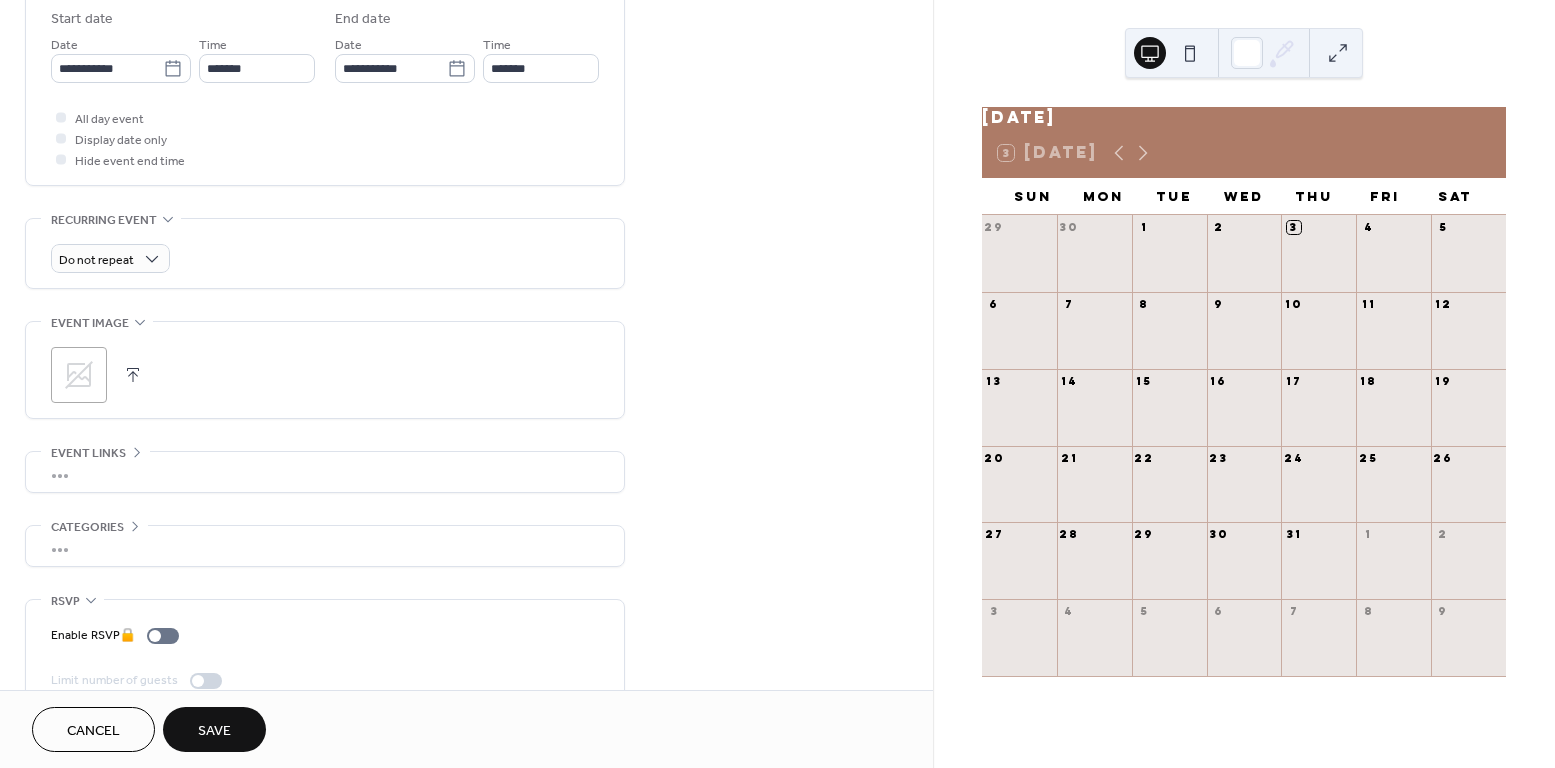 scroll, scrollTop: 710, scrollLeft: 0, axis: vertical 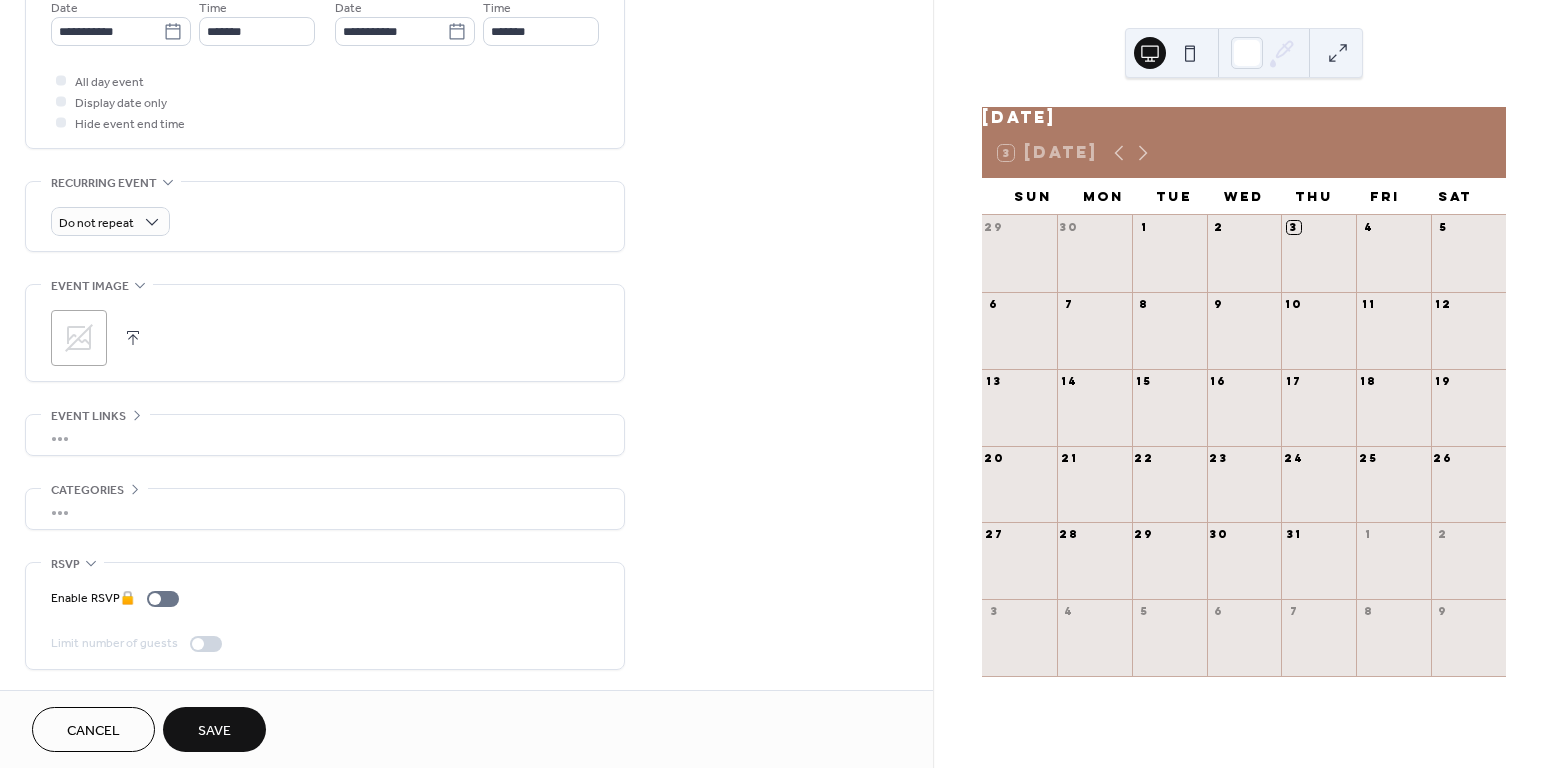 click on "•••" at bounding box center [325, 435] 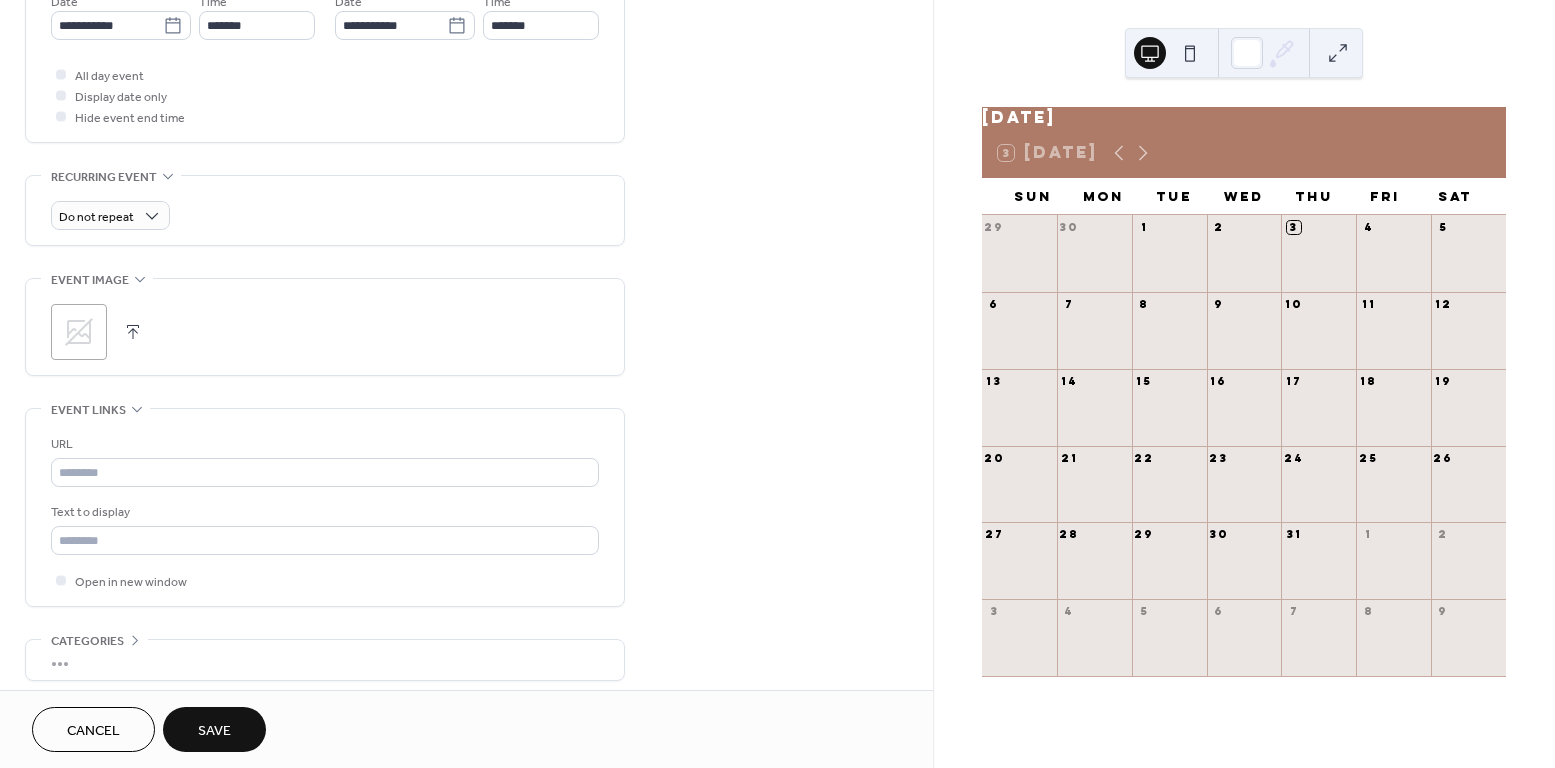 scroll, scrollTop: 708, scrollLeft: 0, axis: vertical 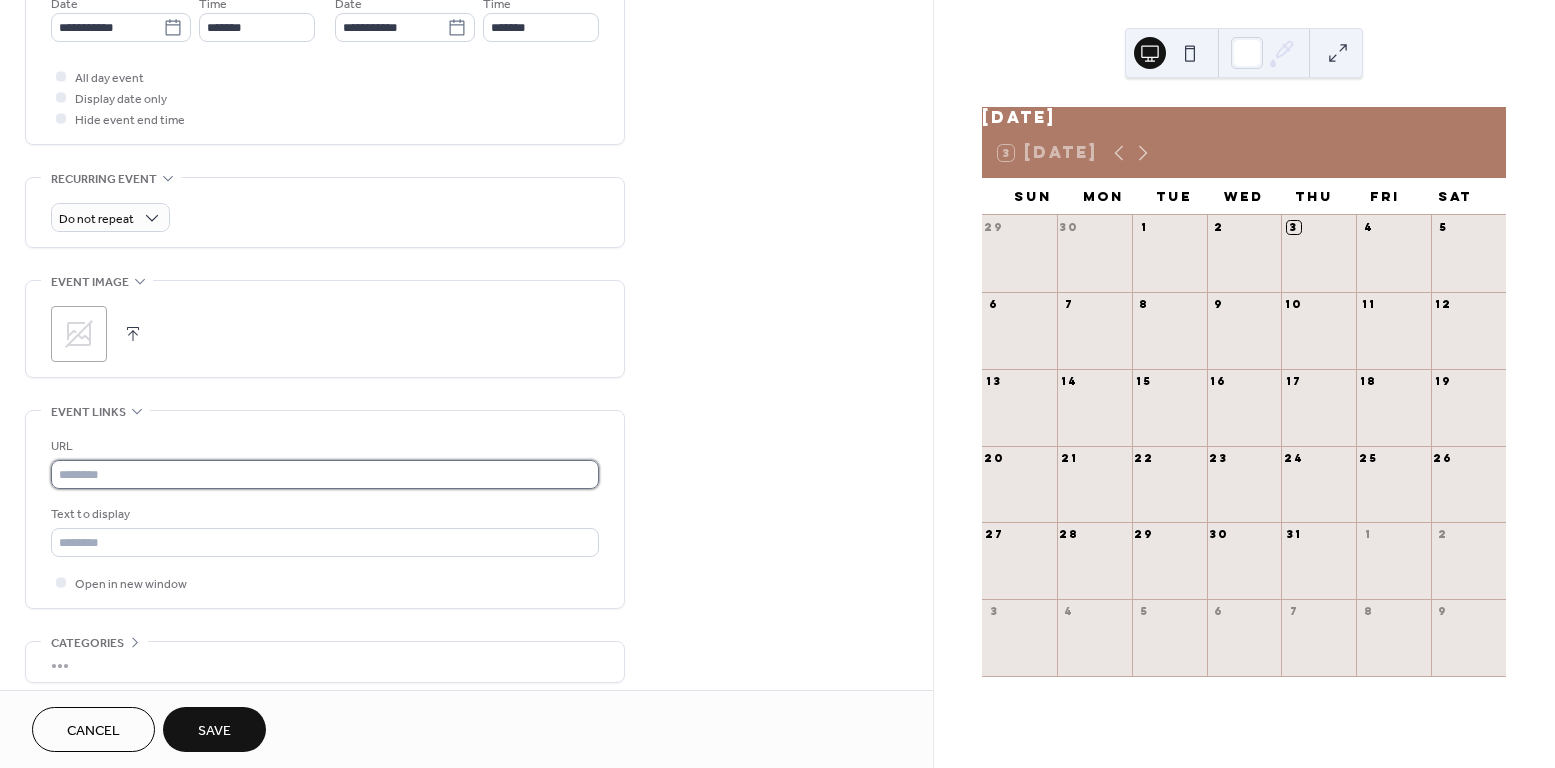 click at bounding box center [325, 474] 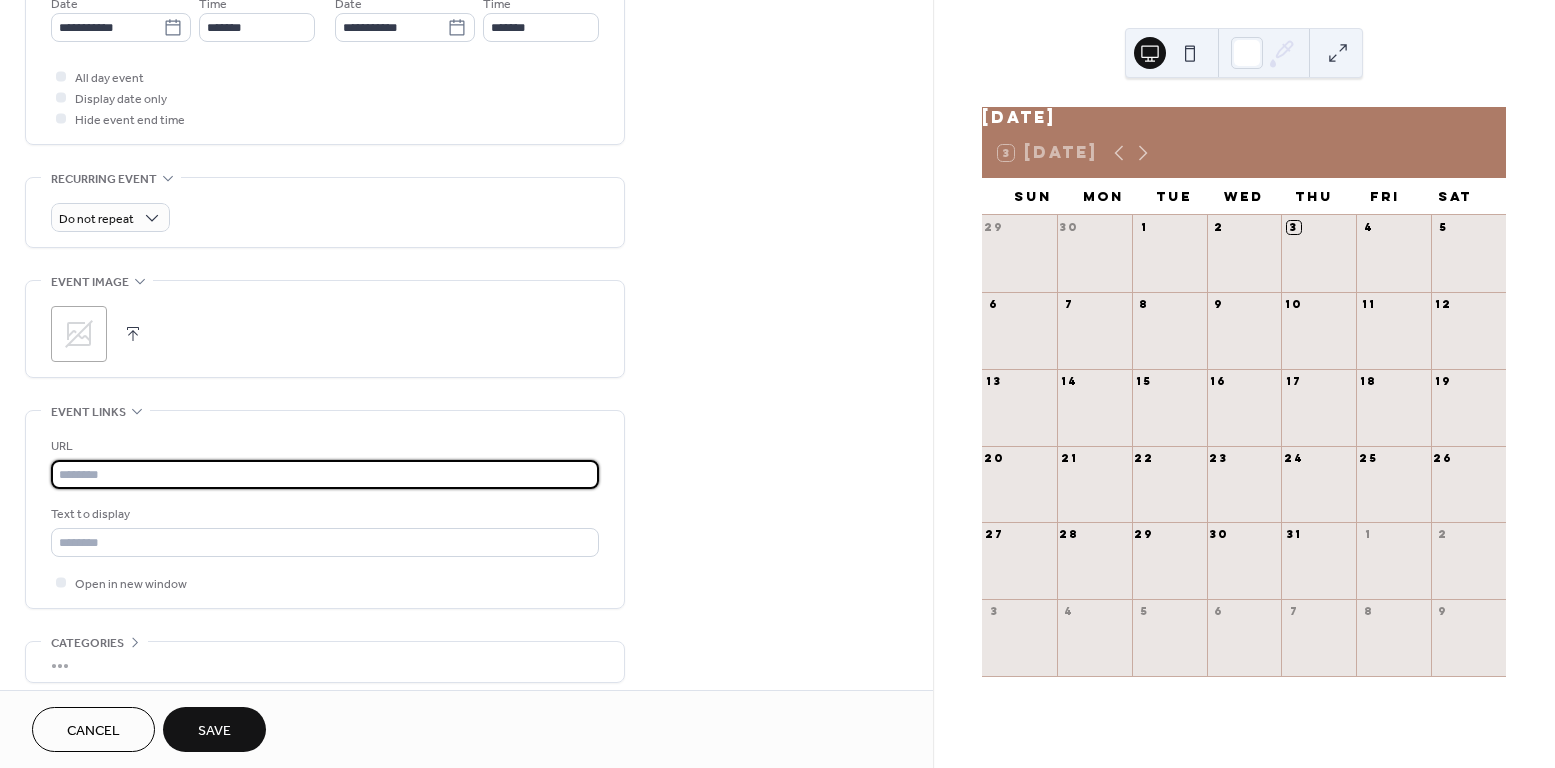 paste on "**********" 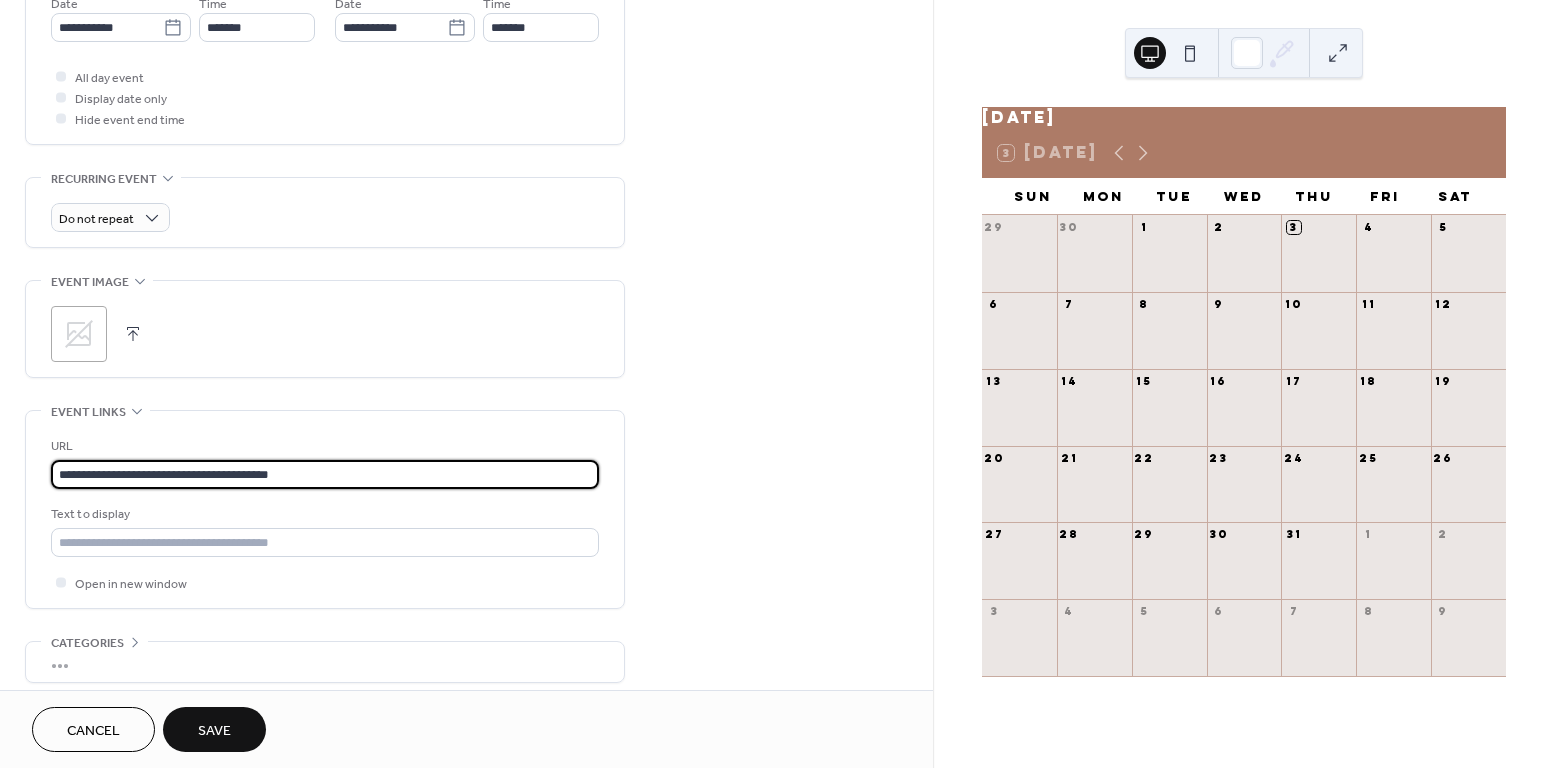 type on "**********" 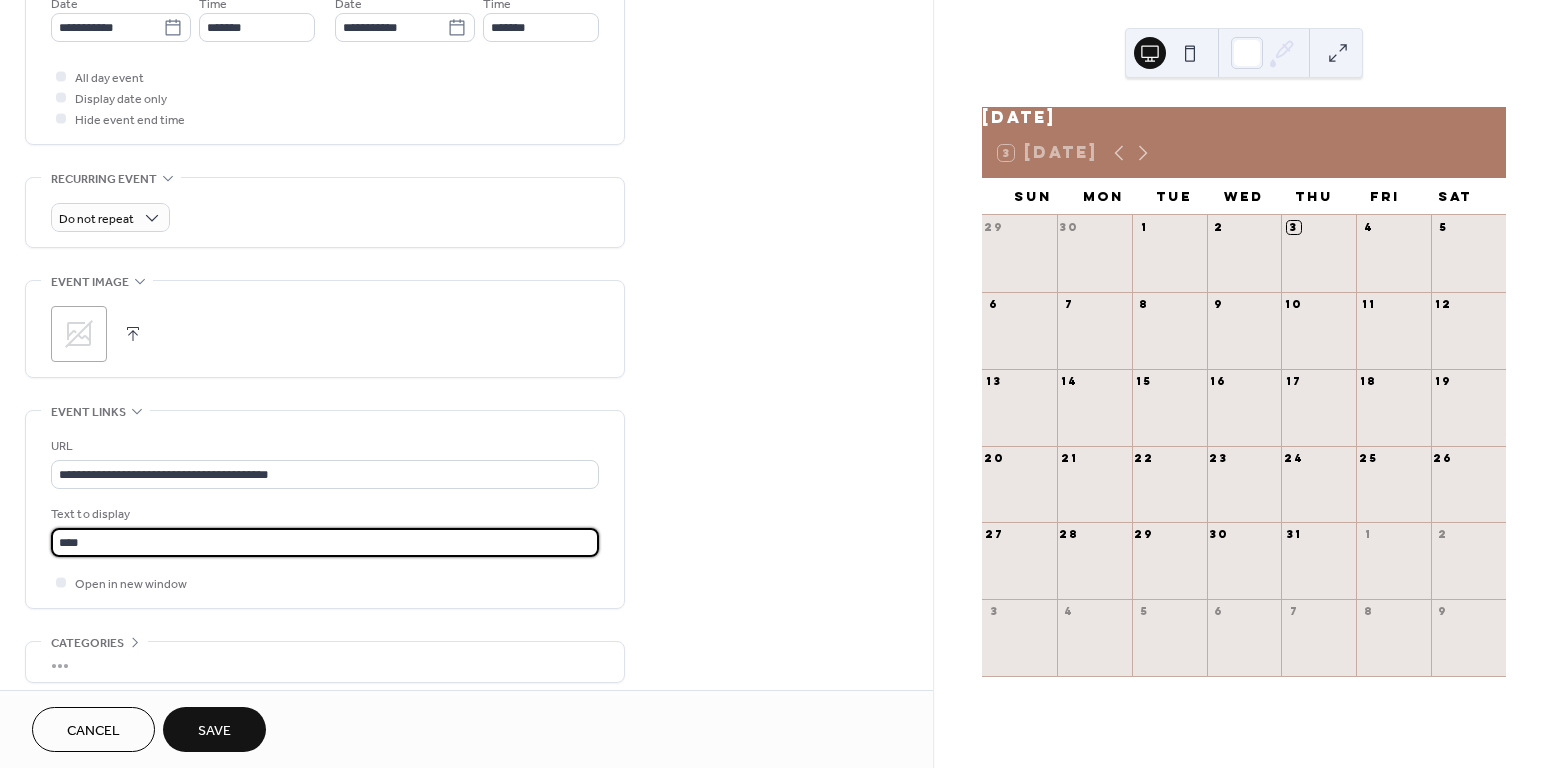 type on "****" 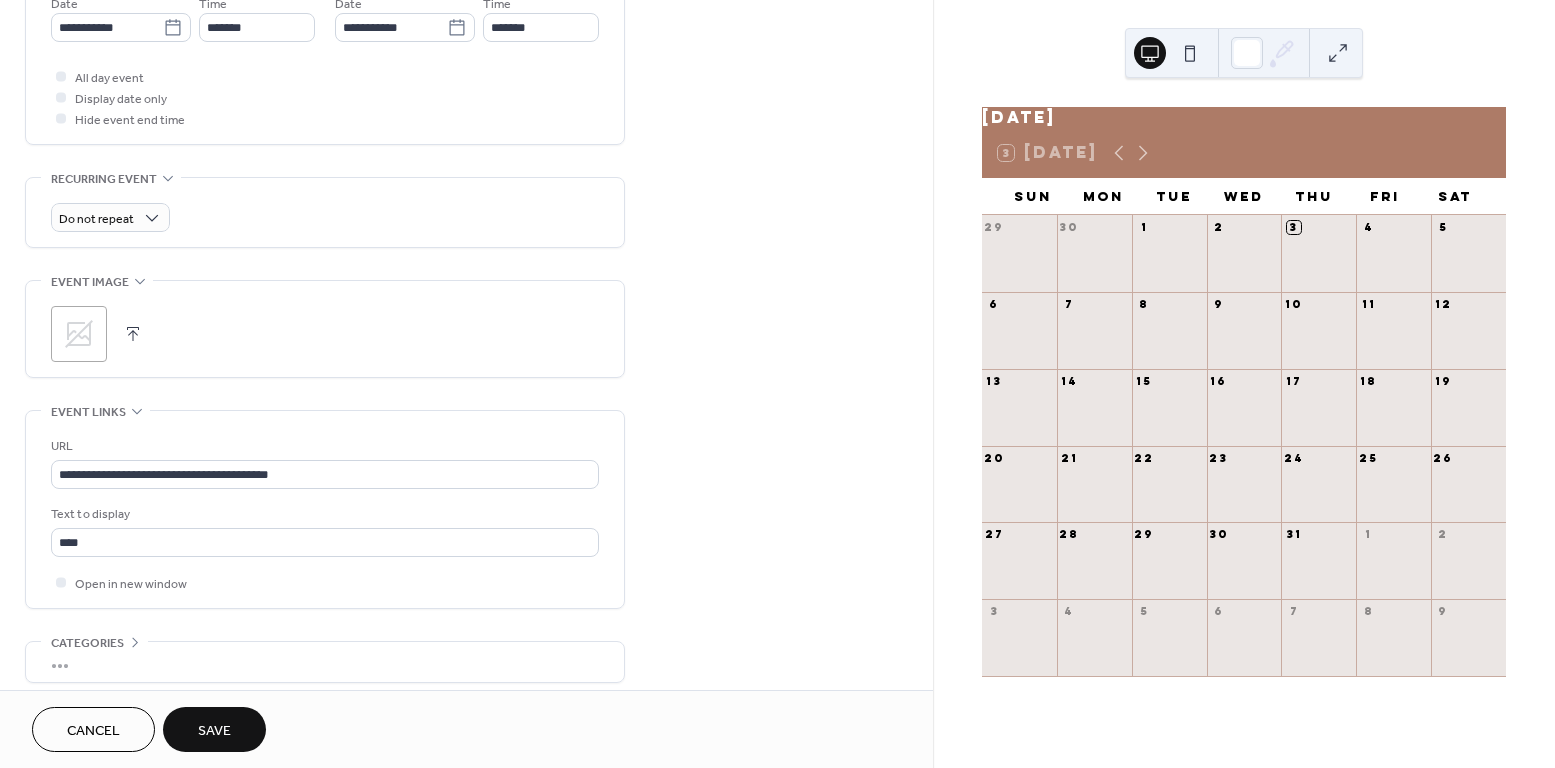 click on "Save" at bounding box center (214, 731) 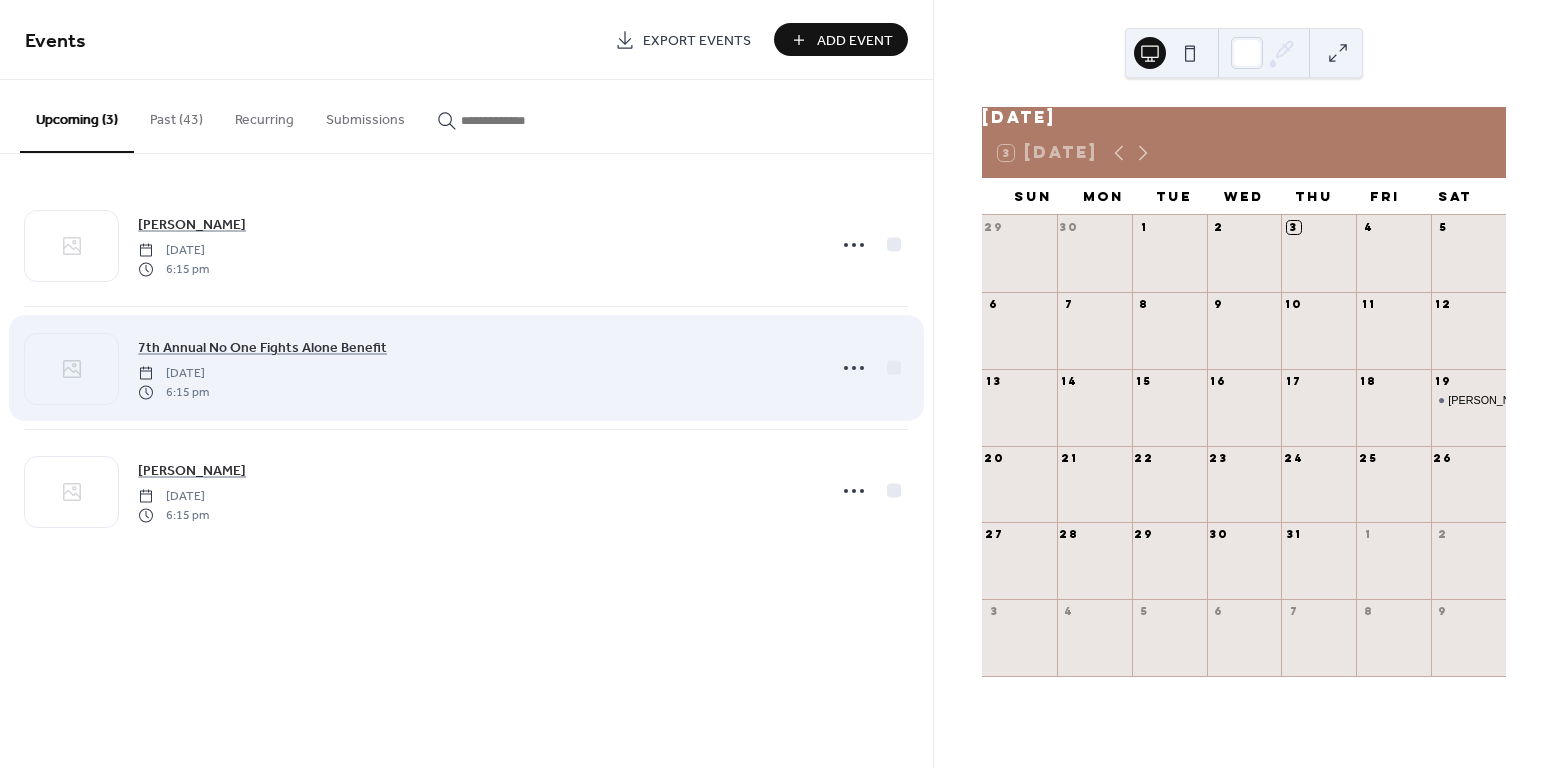 click on "7th Annual No One Fights Alone Benefit [DATE] 6:15 pm" at bounding box center (476, 368) 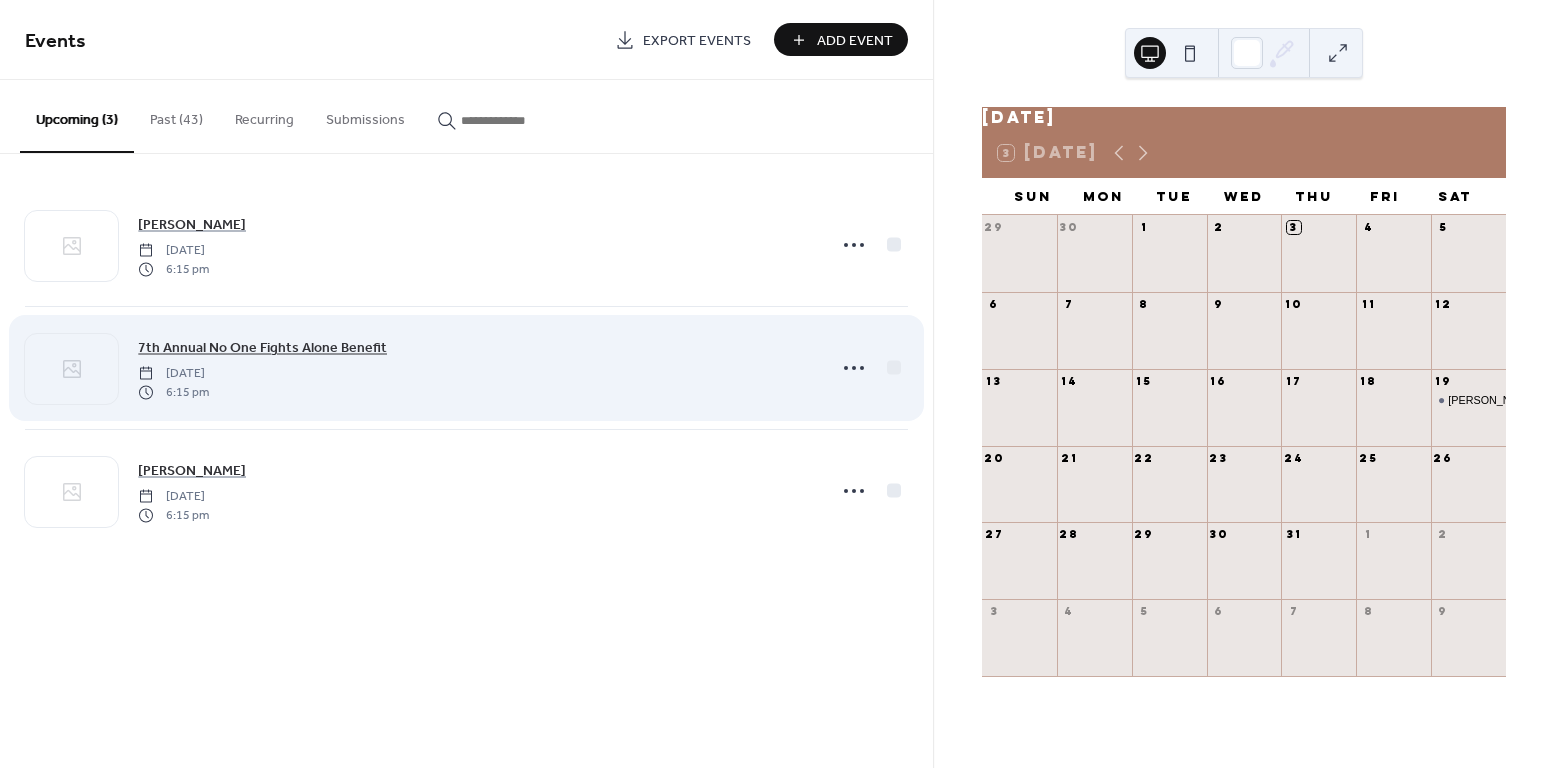 click on "7th Annual No One Fights Alone Benefit" at bounding box center [262, 348] 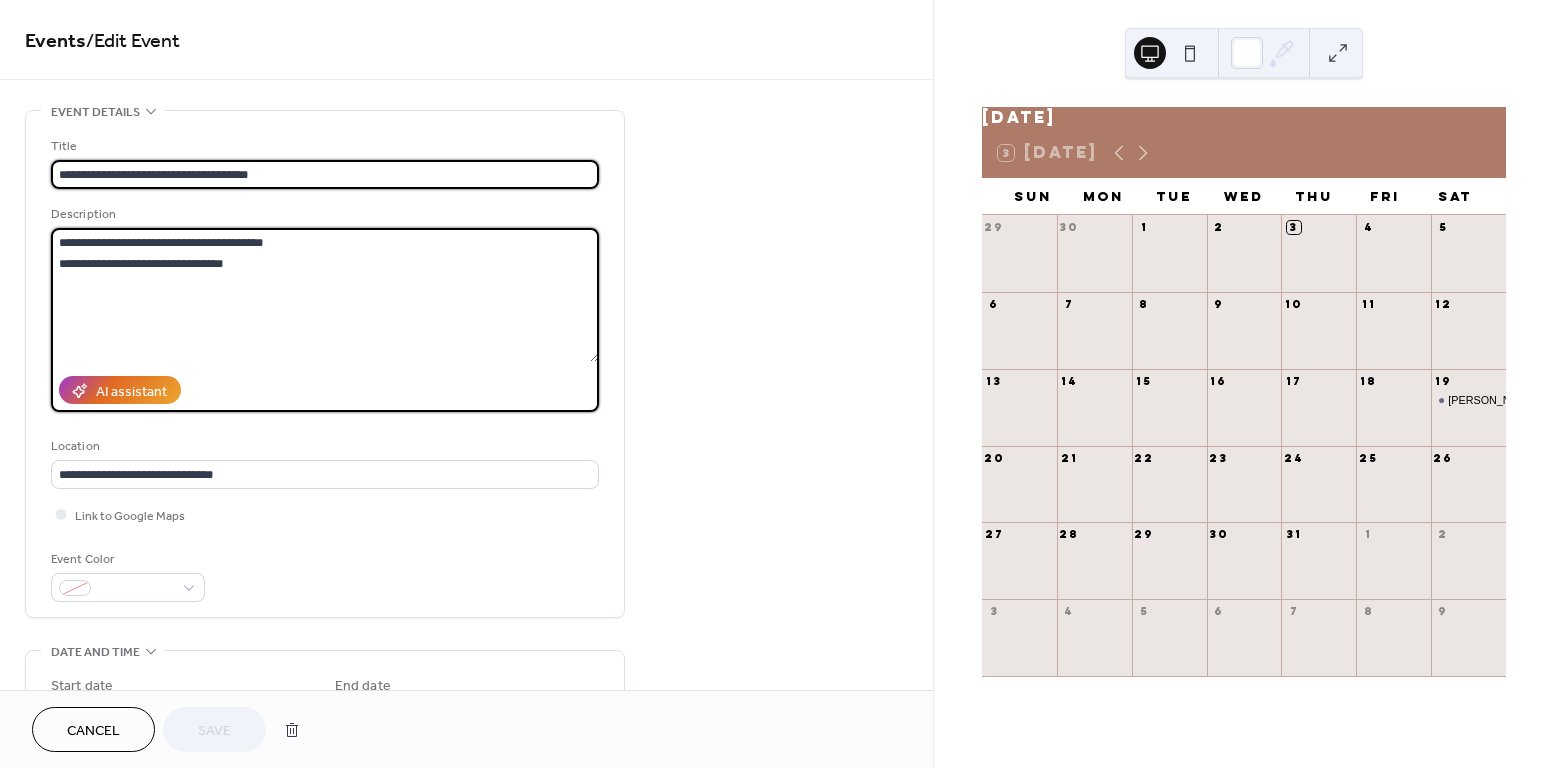 click on "**********" at bounding box center [325, 295] 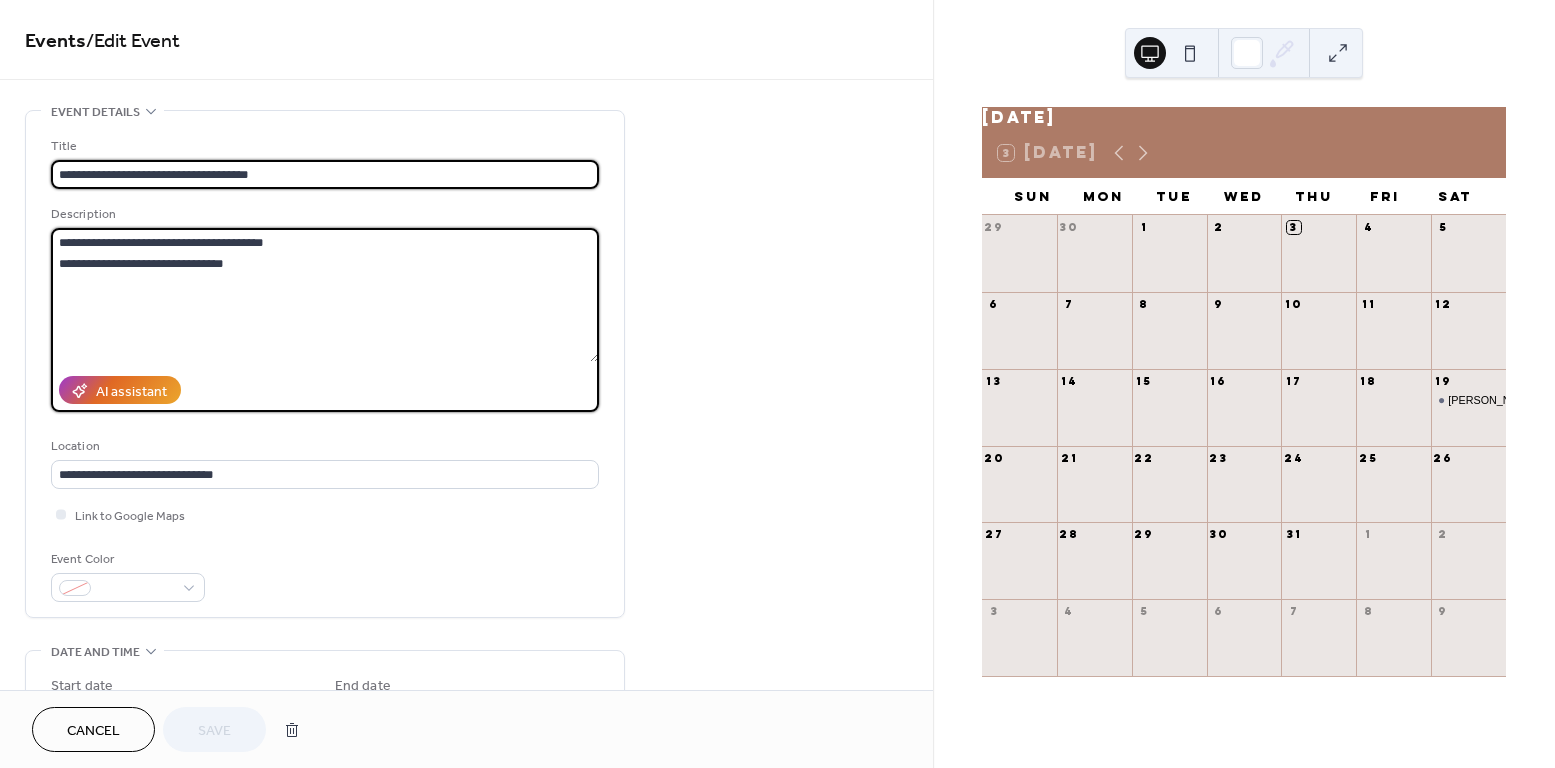 click on "**********" at bounding box center (325, 295) 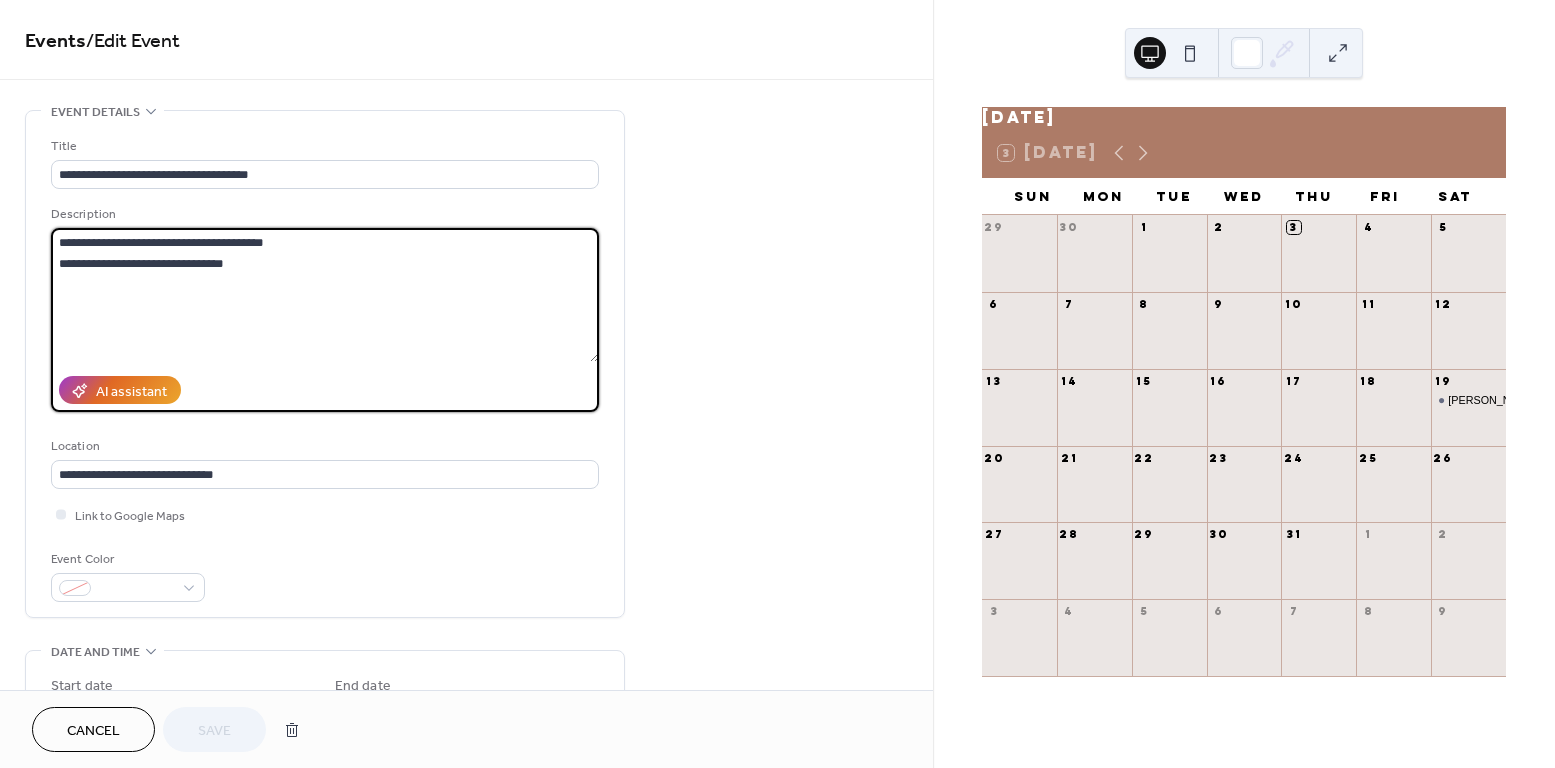 click on "**********" at bounding box center [325, 295] 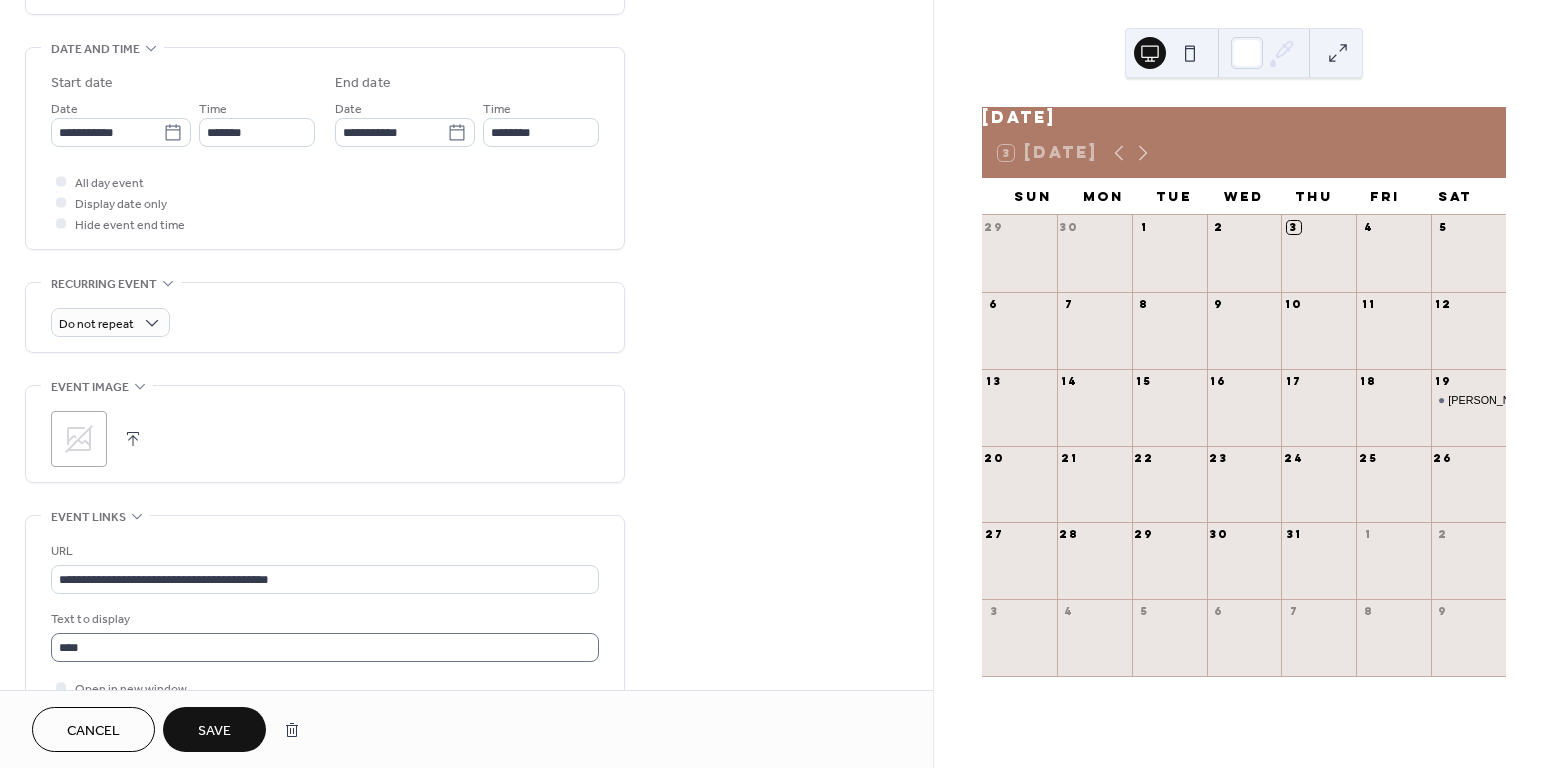 scroll, scrollTop: 616, scrollLeft: 0, axis: vertical 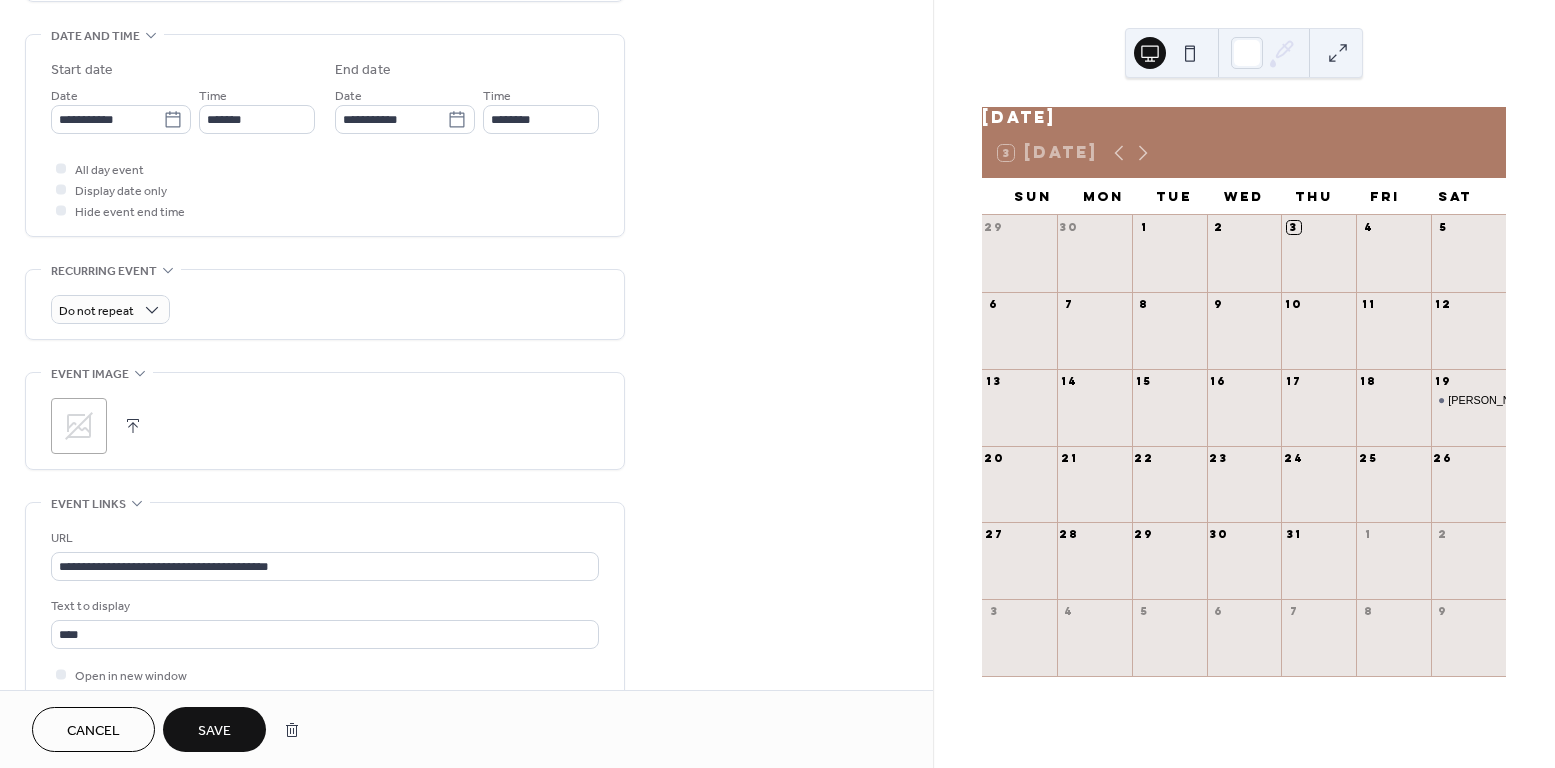 type on "**********" 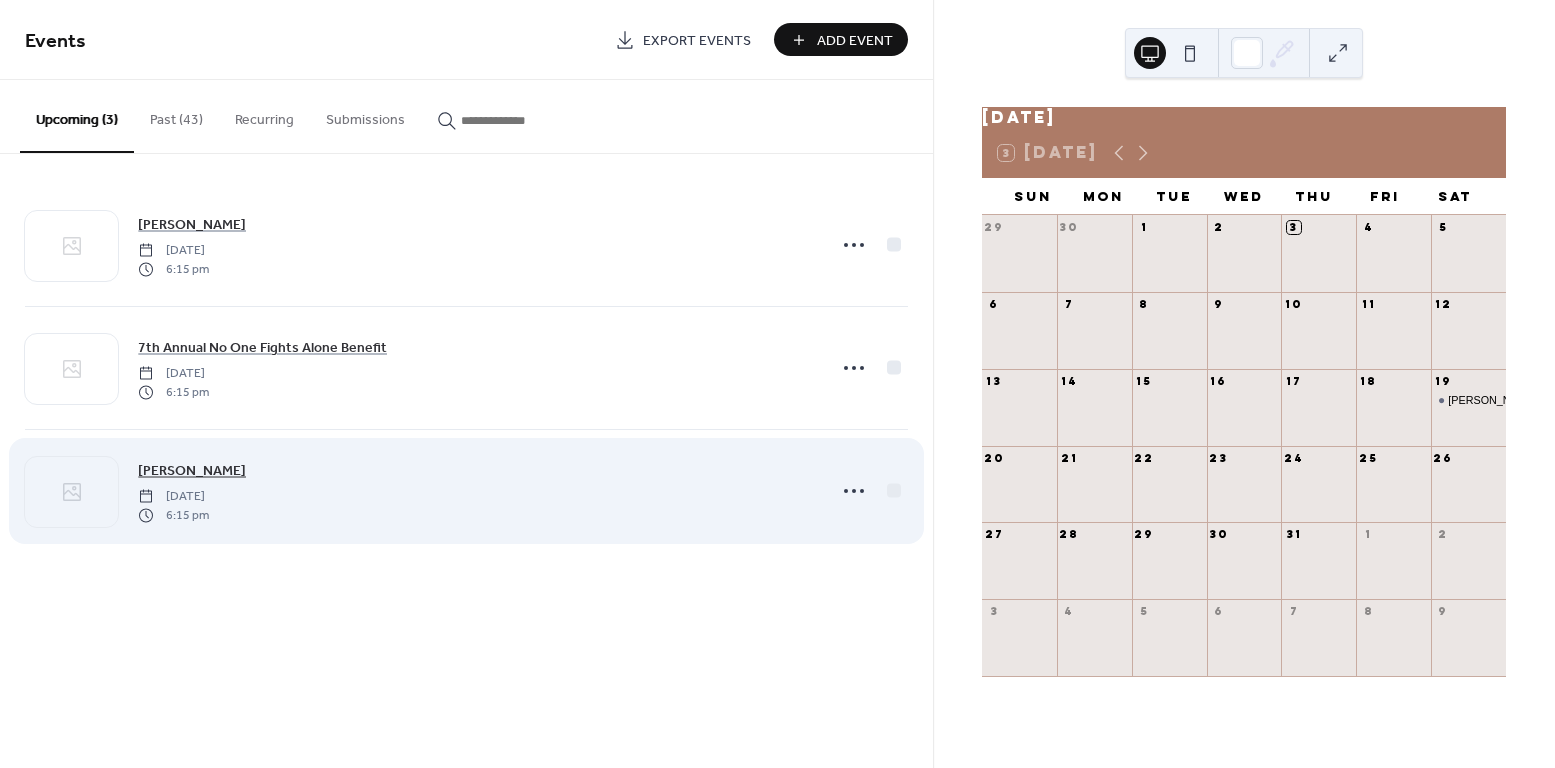 click on "[PERSON_NAME]" at bounding box center (192, 471) 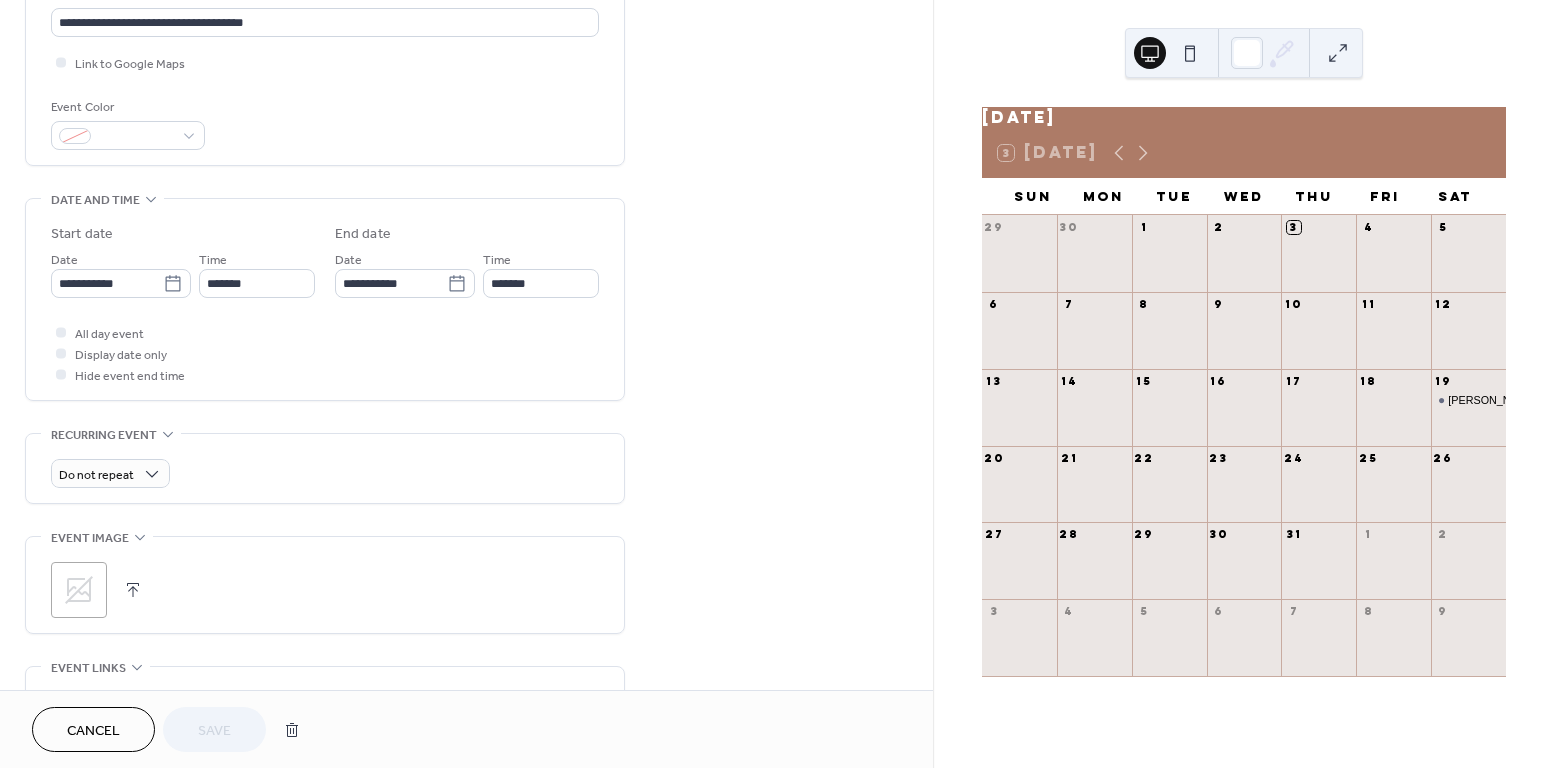 scroll, scrollTop: 15, scrollLeft: 0, axis: vertical 